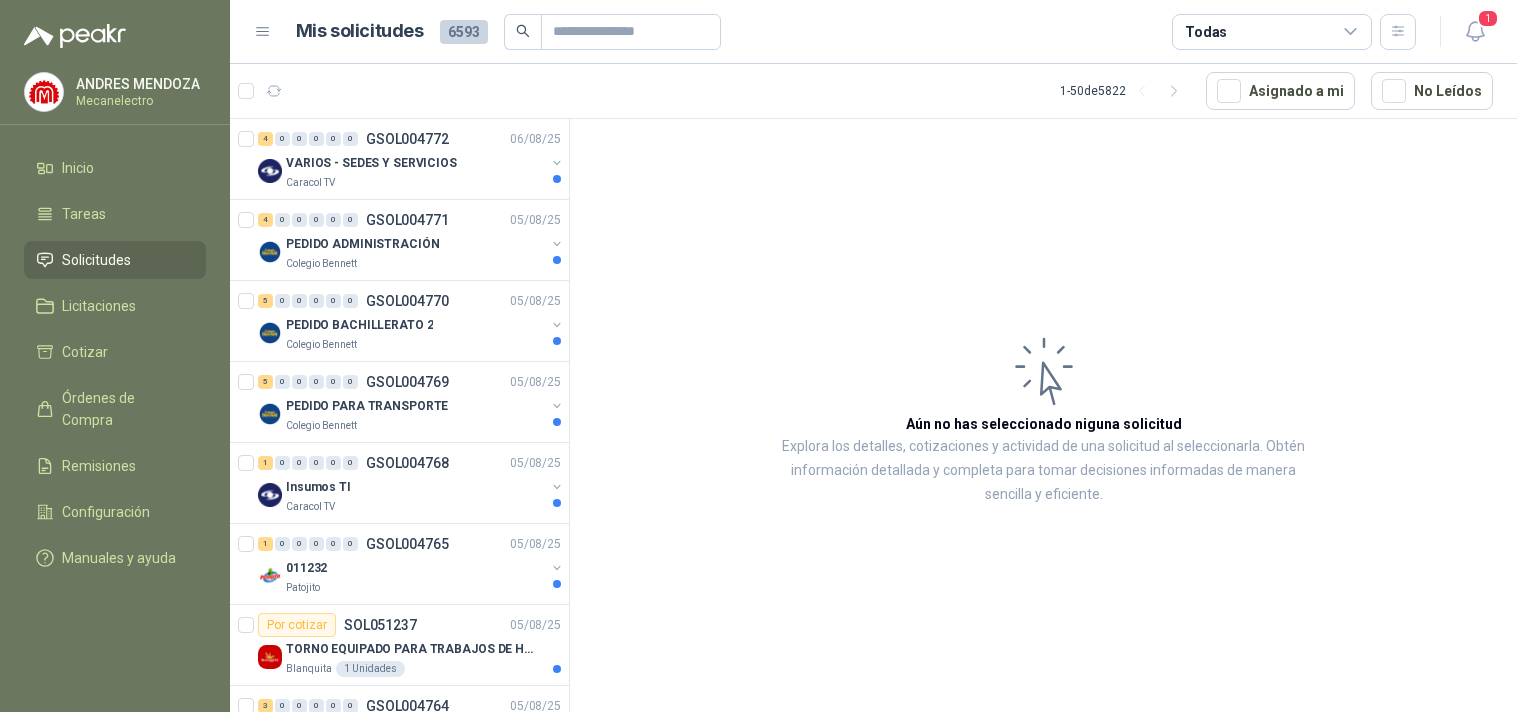 scroll, scrollTop: 0, scrollLeft: 0, axis: both 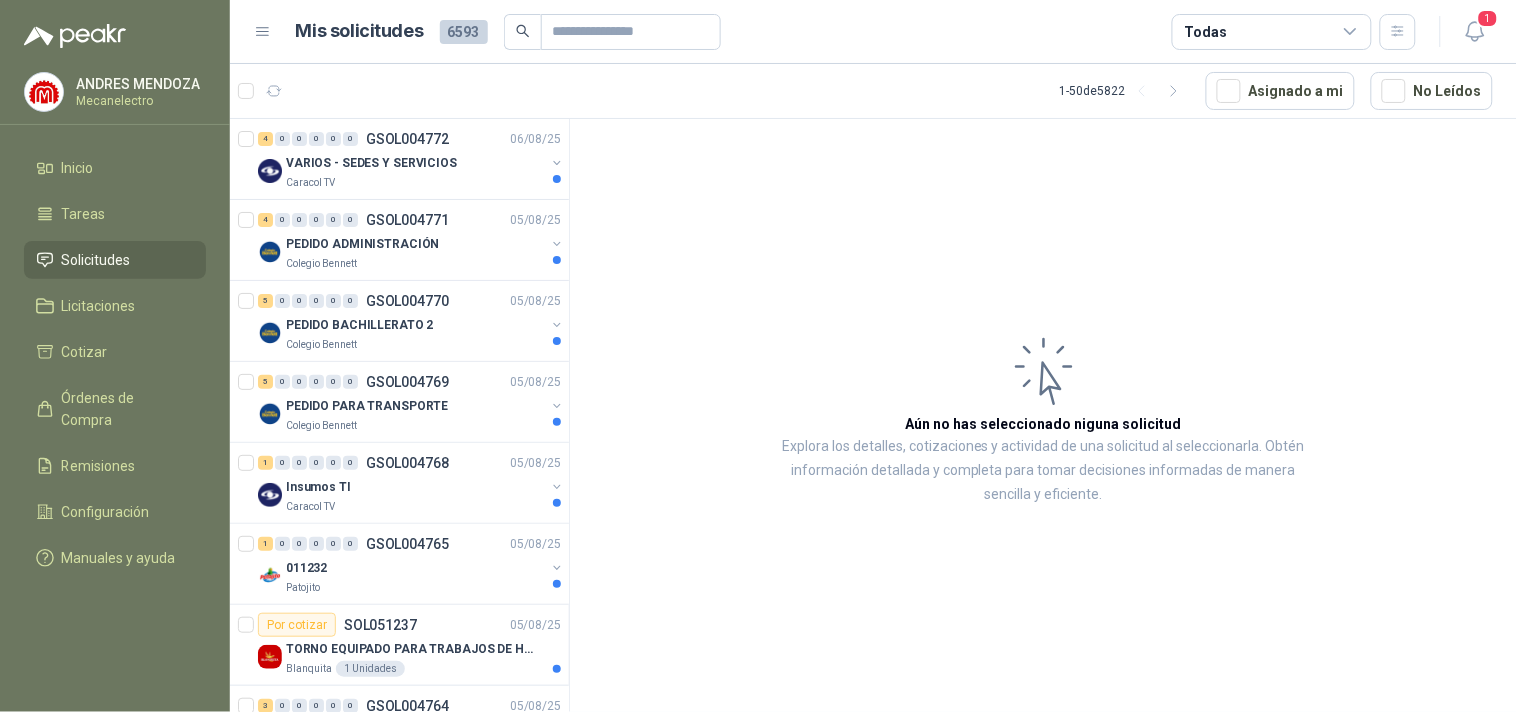 click on "Todas" at bounding box center (1272, 32) 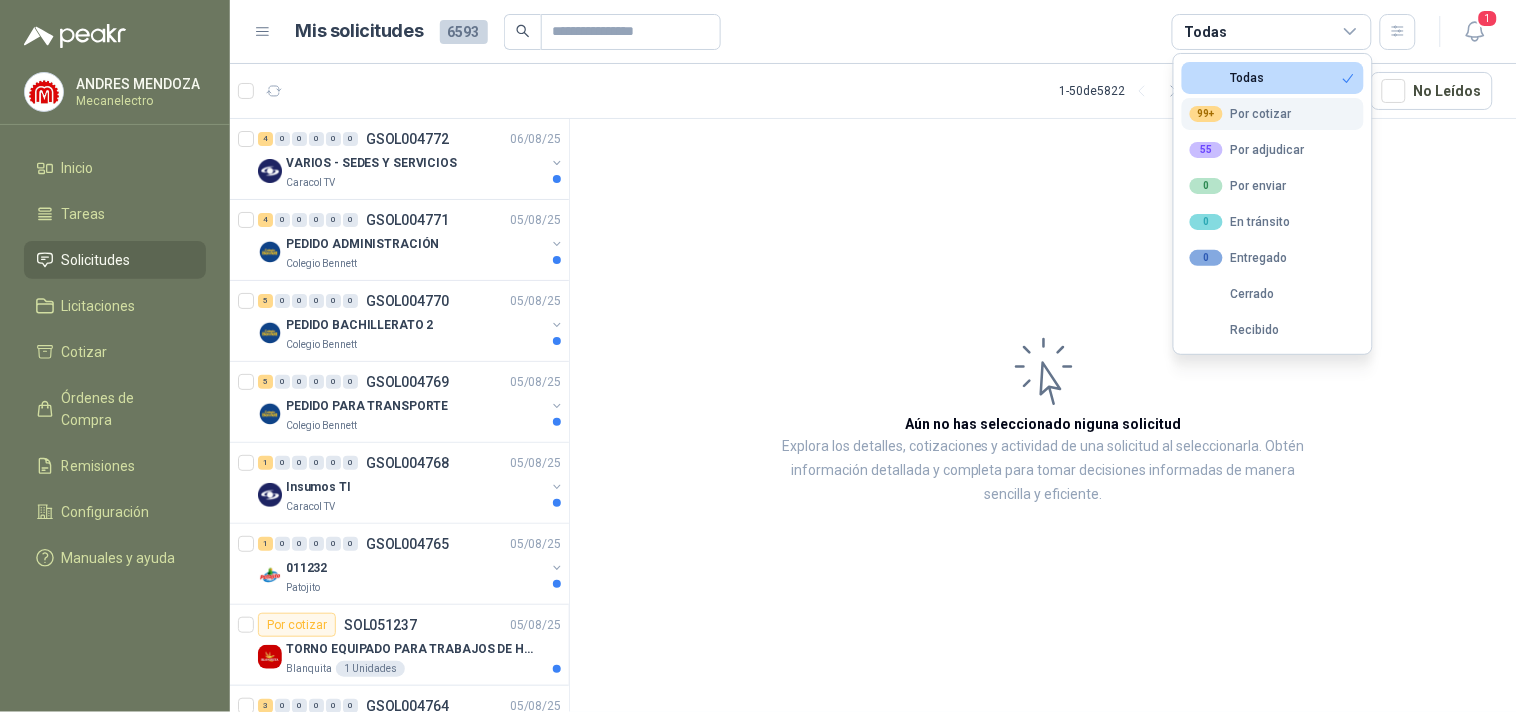 click on "99+ Por cotizar" at bounding box center (1273, 114) 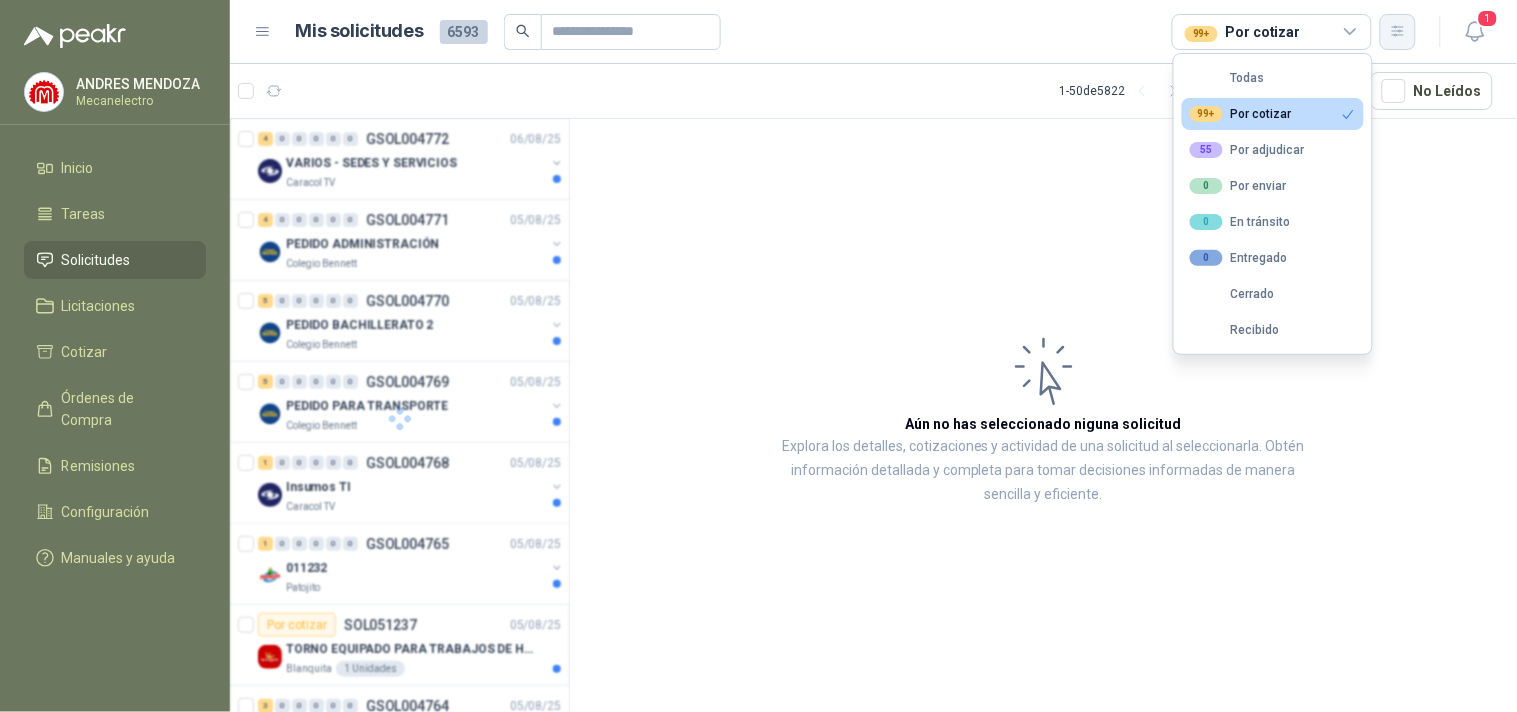 click at bounding box center [1398, 32] 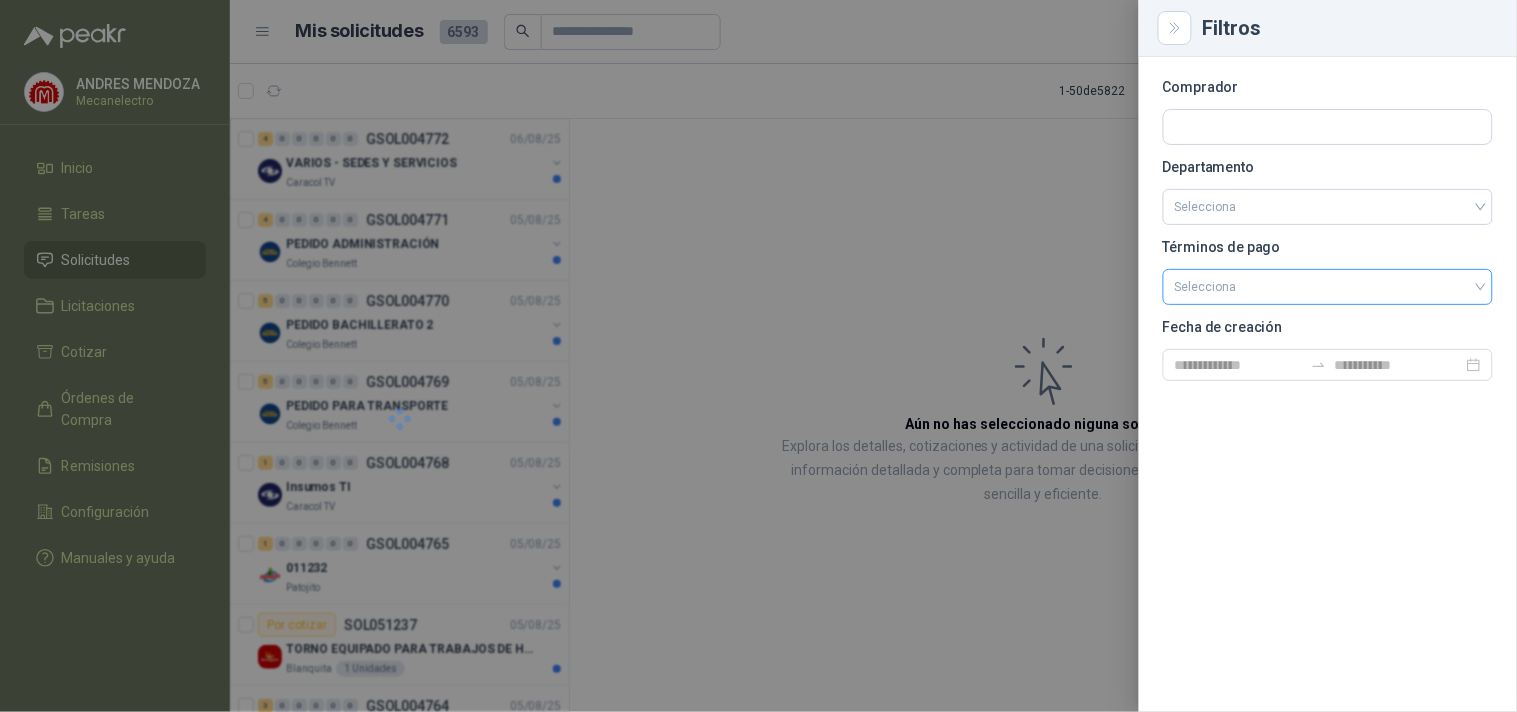 click at bounding box center (1328, 285) 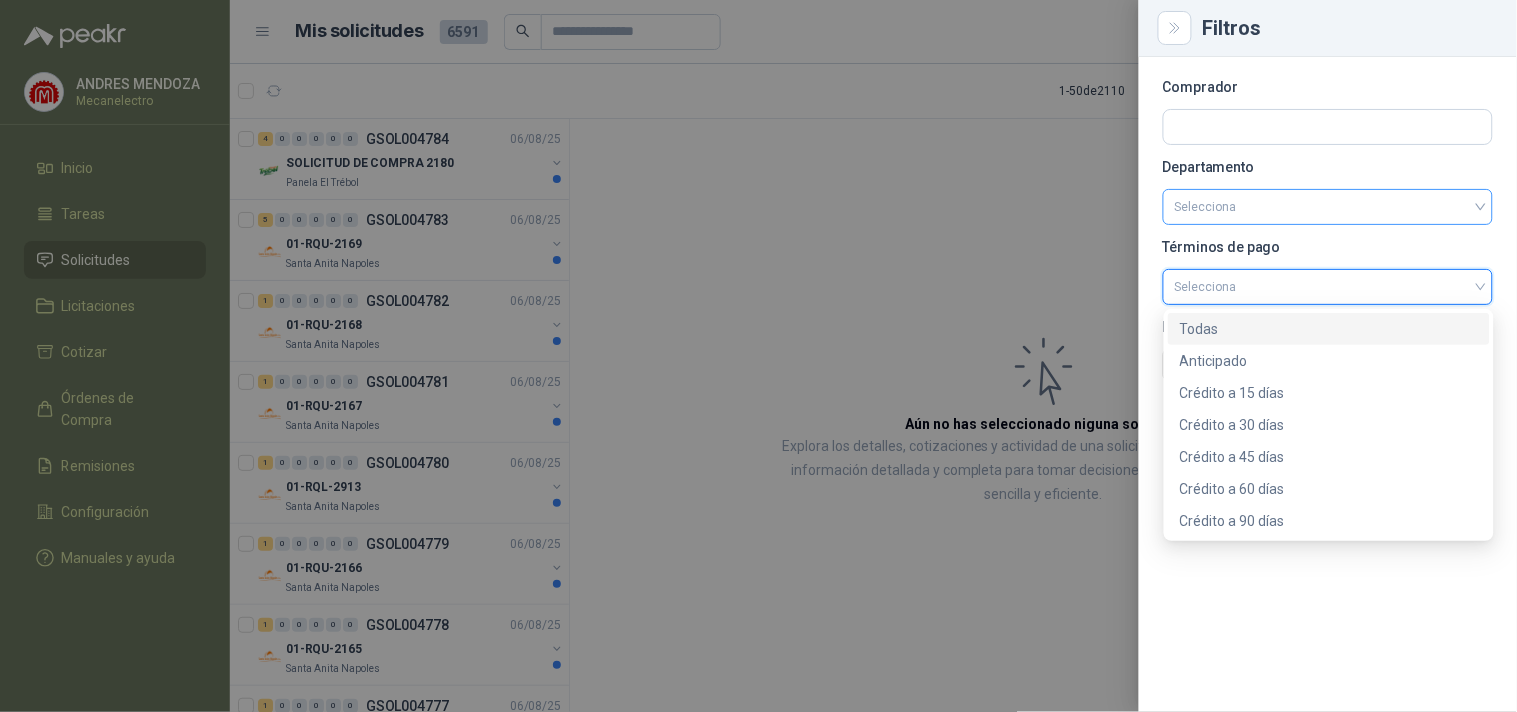 click at bounding box center [1328, 207] 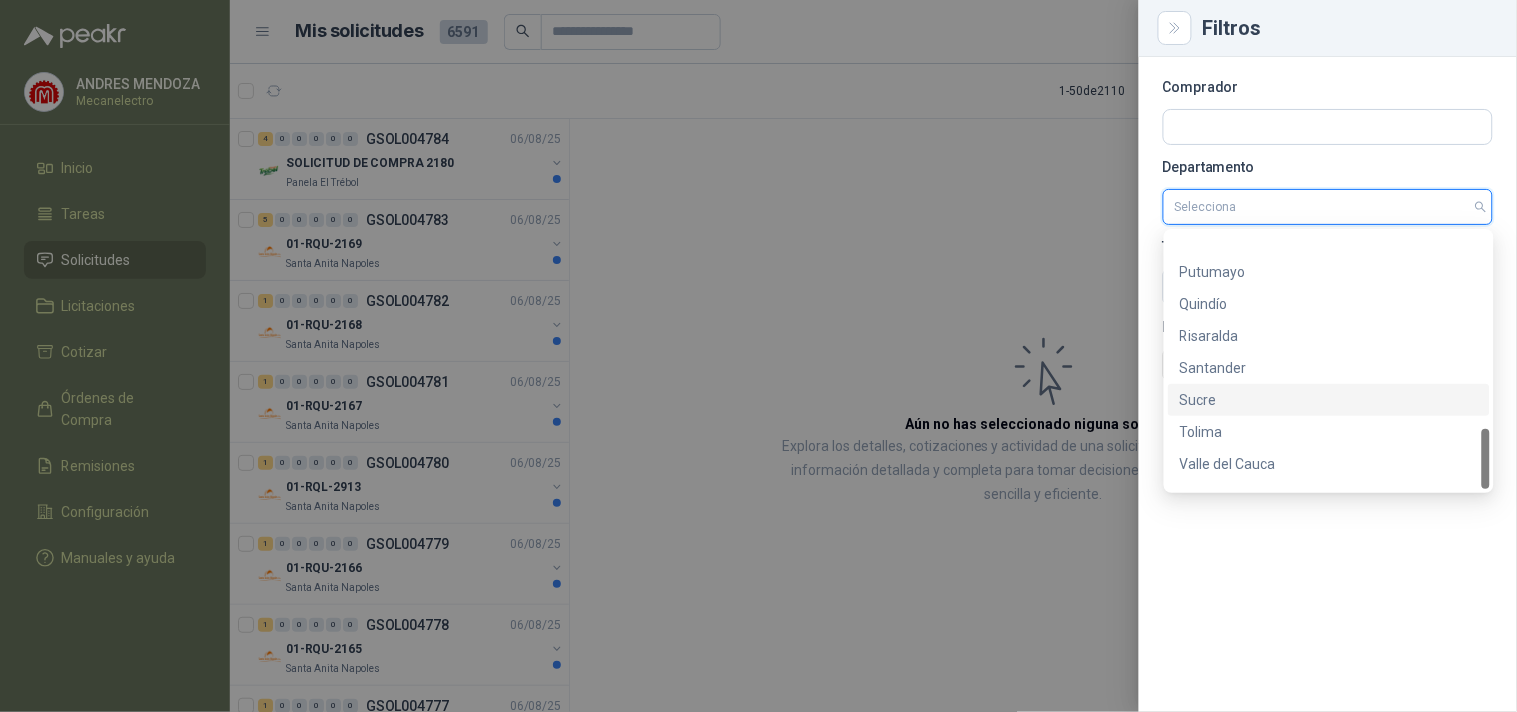 scroll, scrollTop: 832, scrollLeft: 0, axis: vertical 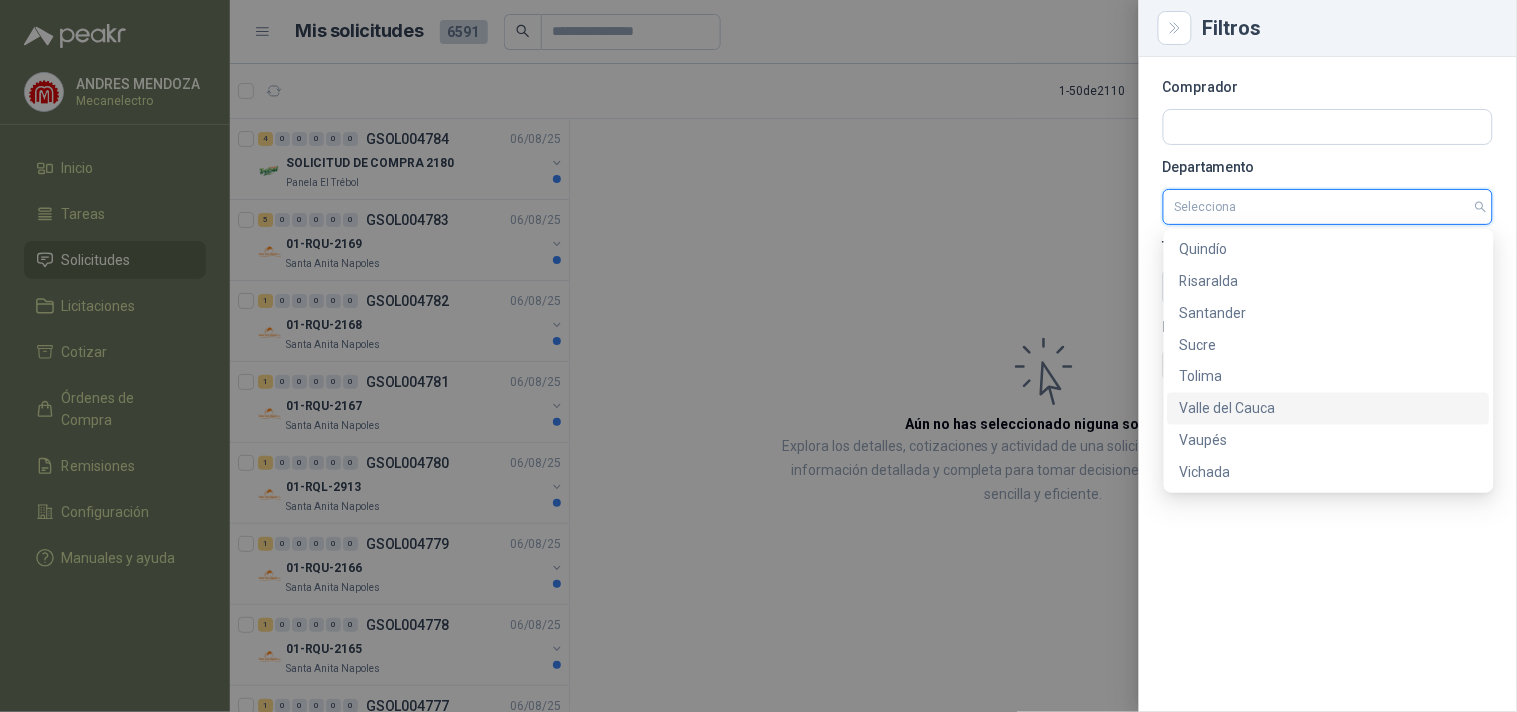 click on "Valle del Cauca" at bounding box center (1329, 409) 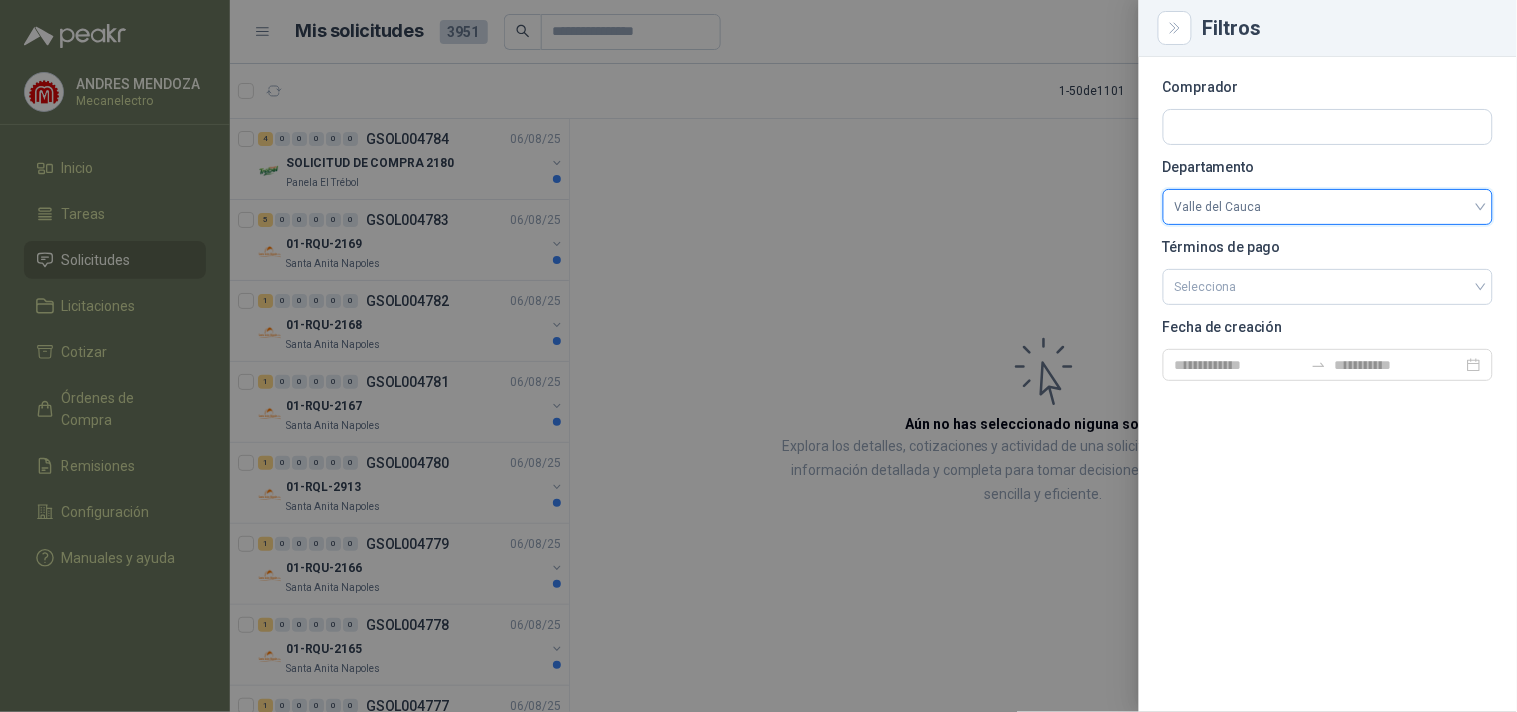 click on "Filtros" at bounding box center [1328, 28] 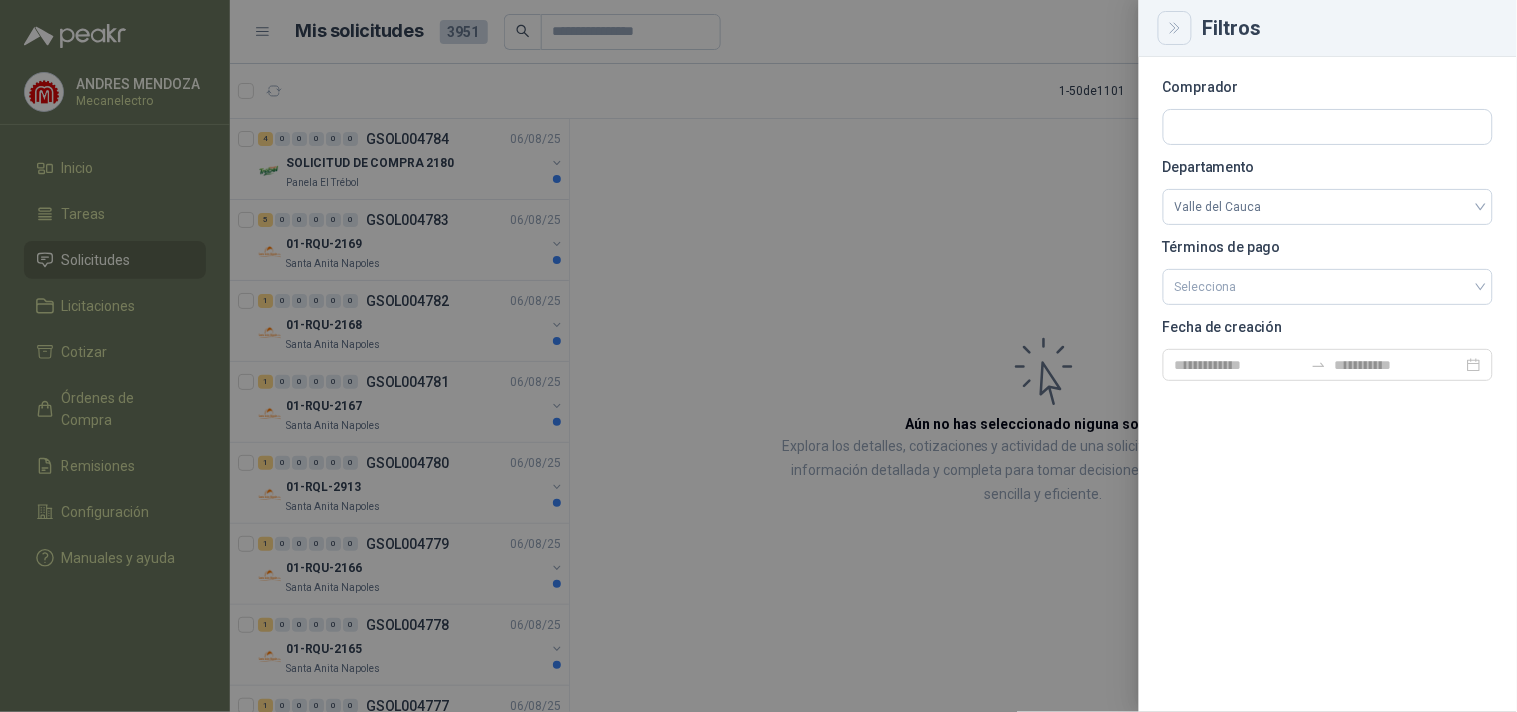 click 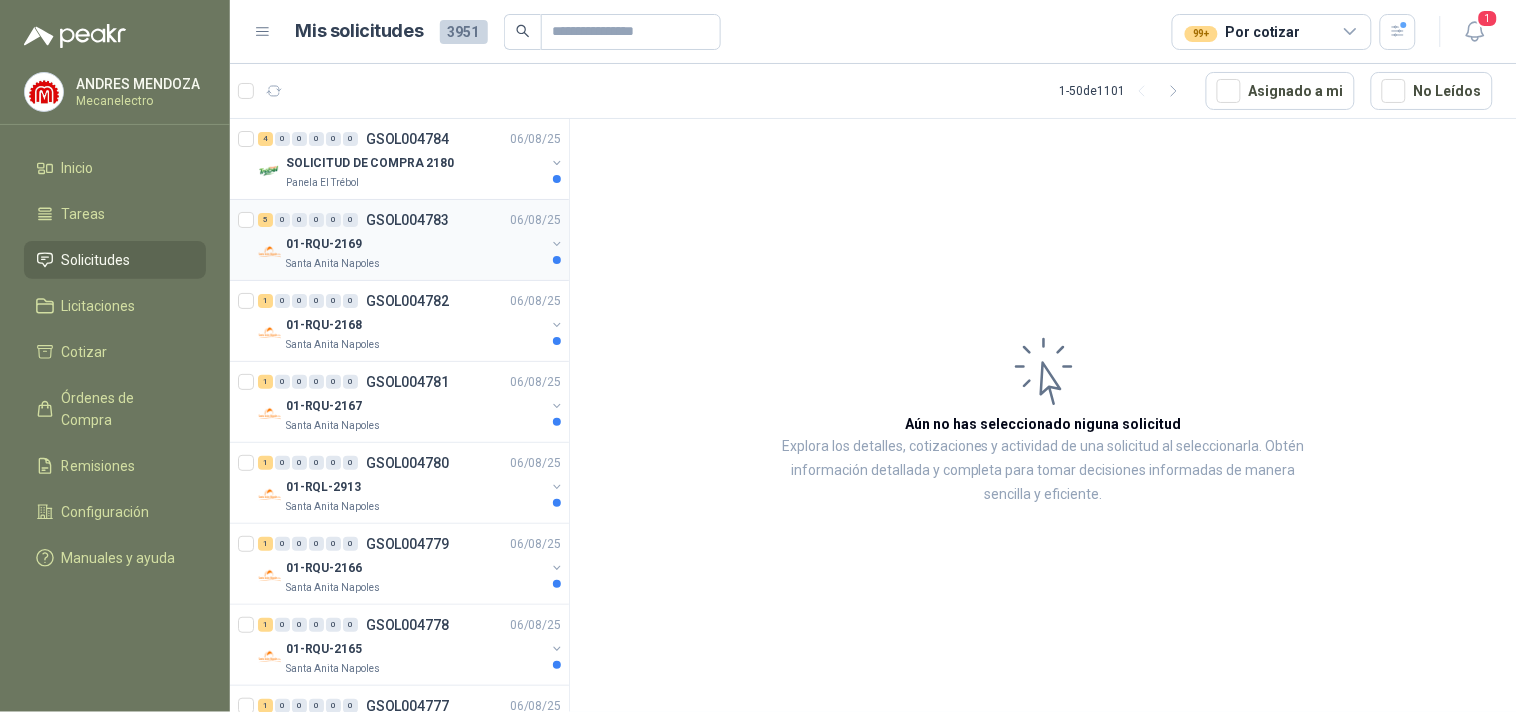 click on "Santa Anita Napoles" at bounding box center [415, 264] 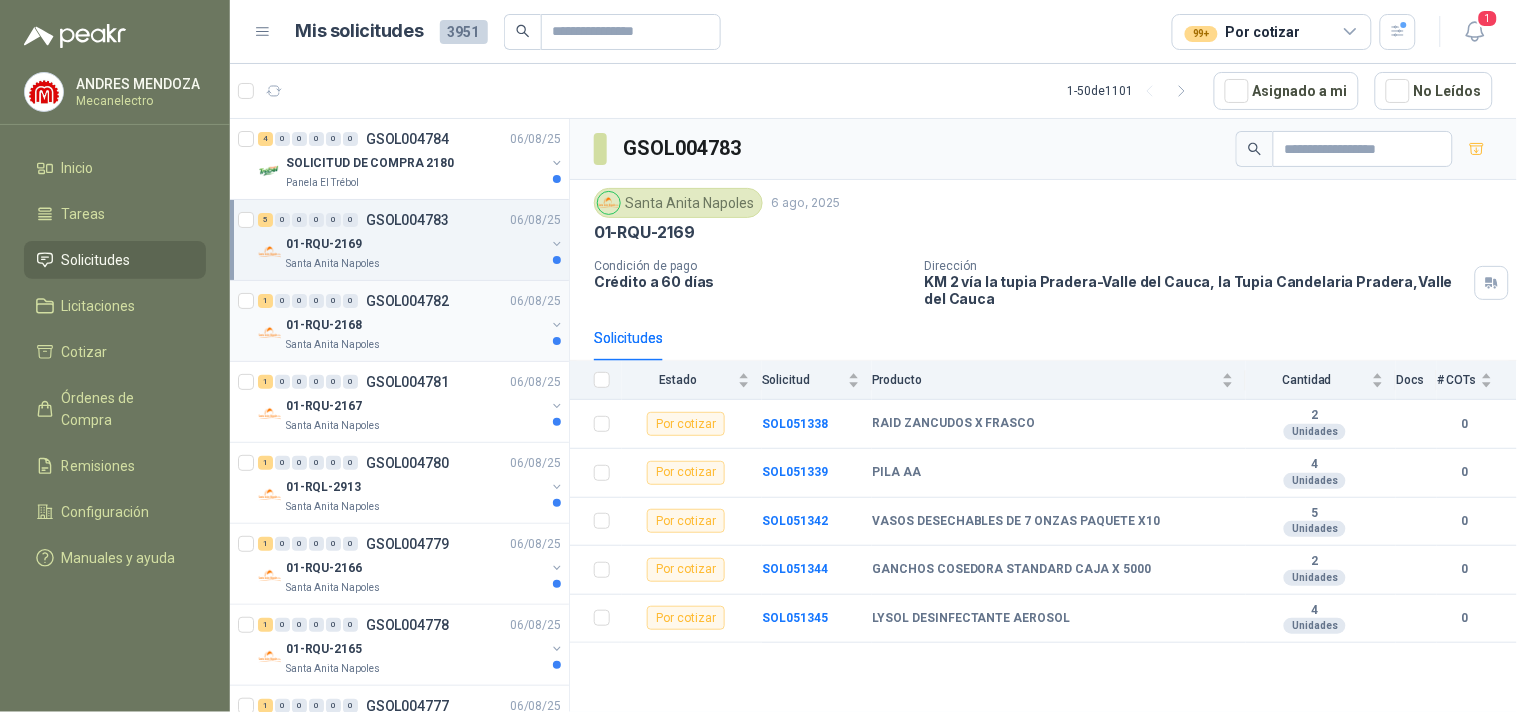 click on "01-RQU-2168" at bounding box center (415, 325) 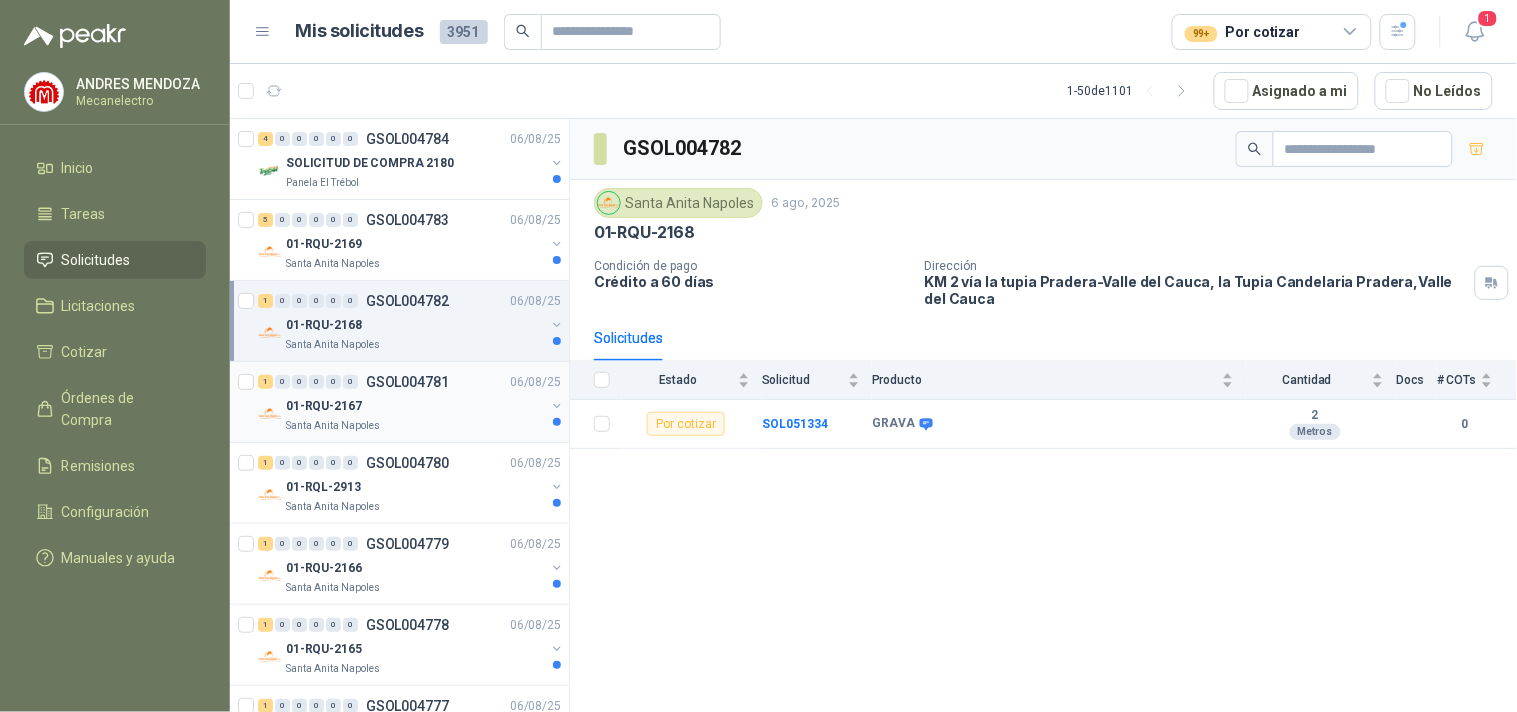 click on "01-RQU-2167" at bounding box center [415, 406] 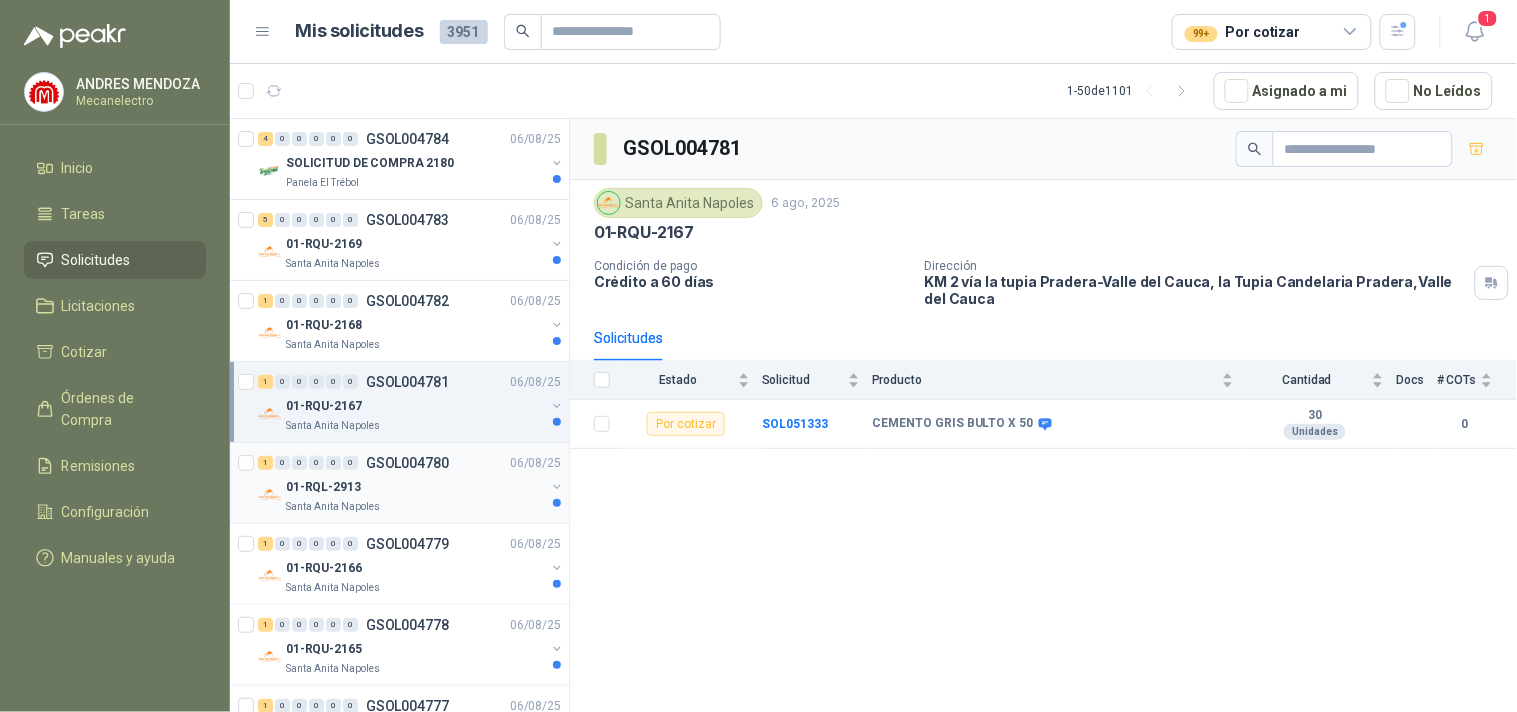 click on "01-RQL-2913" at bounding box center (415, 487) 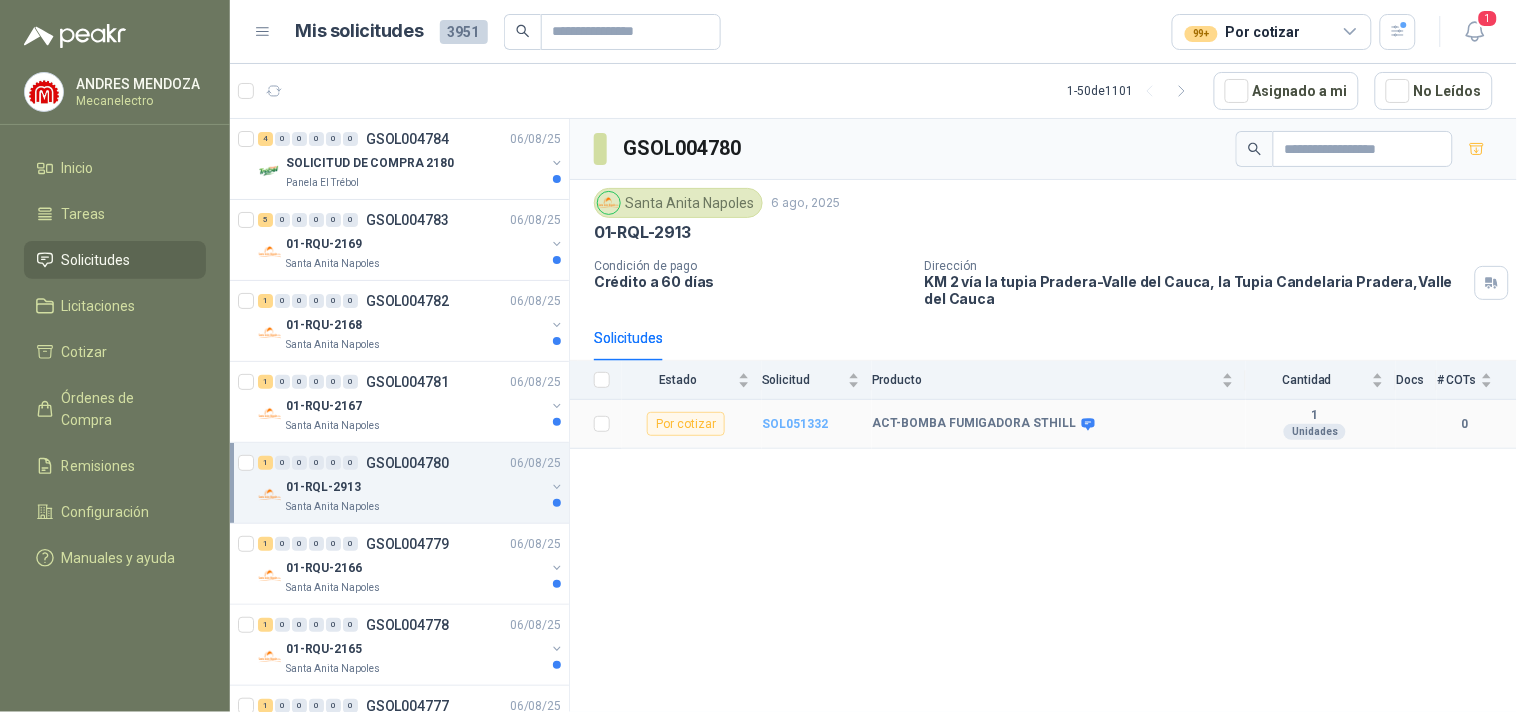 click on "SOL051332" at bounding box center (795, 424) 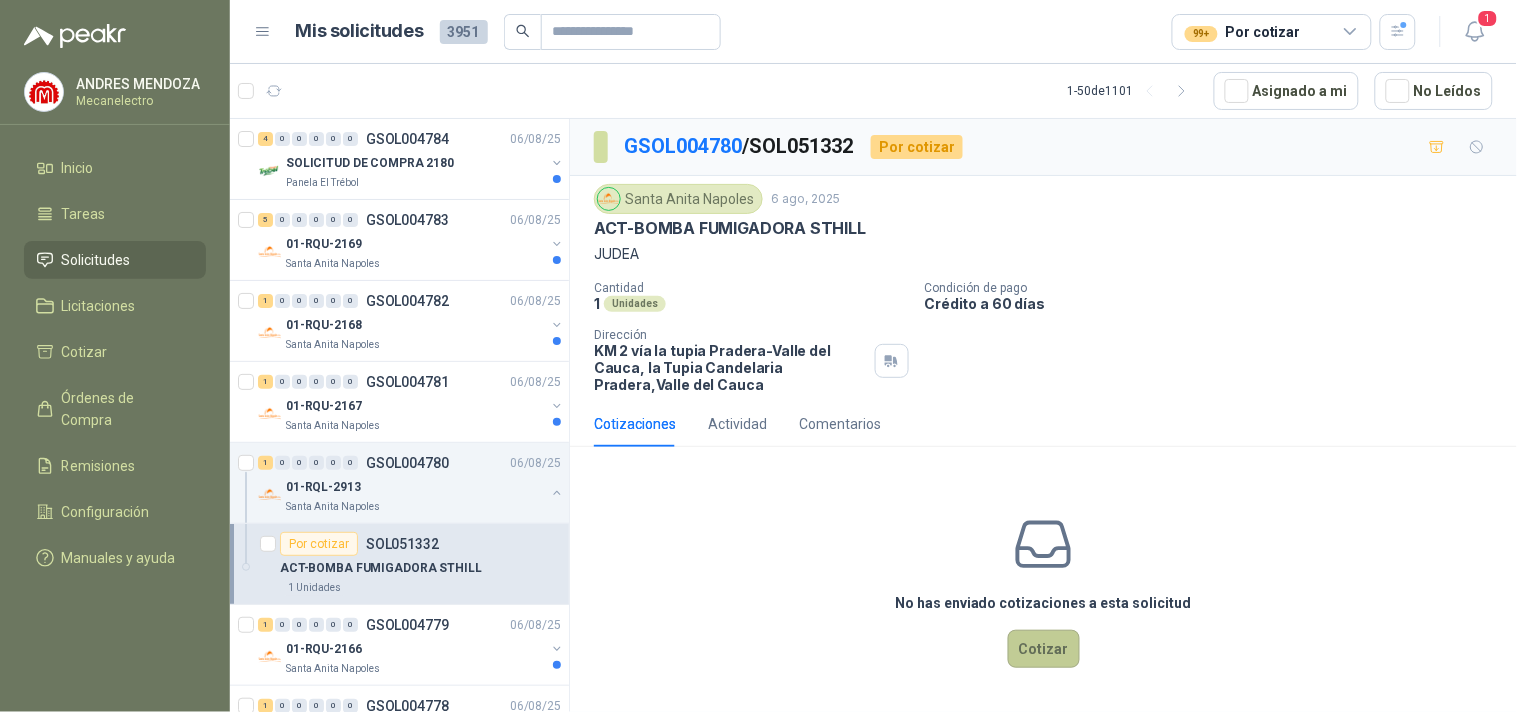 click on "Cotizar" at bounding box center (1044, 649) 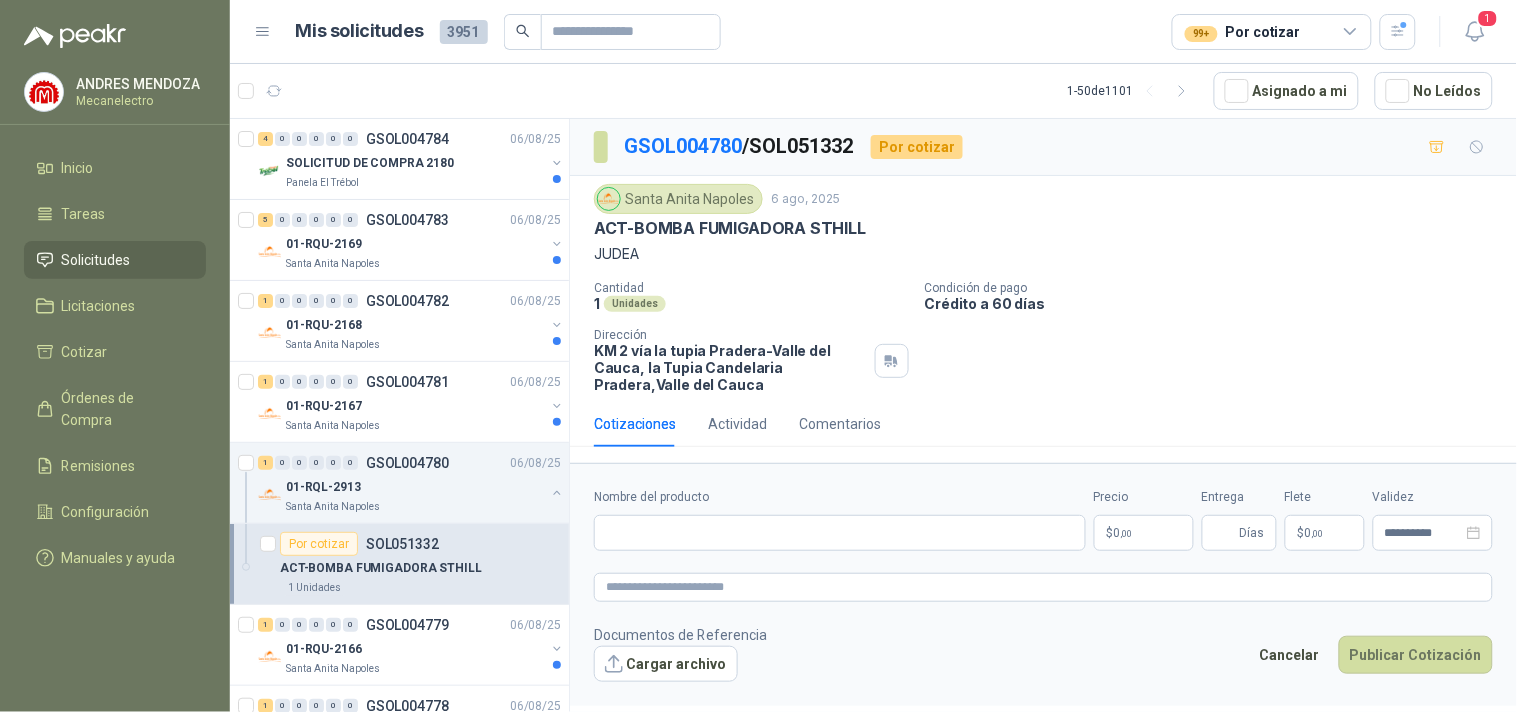 type 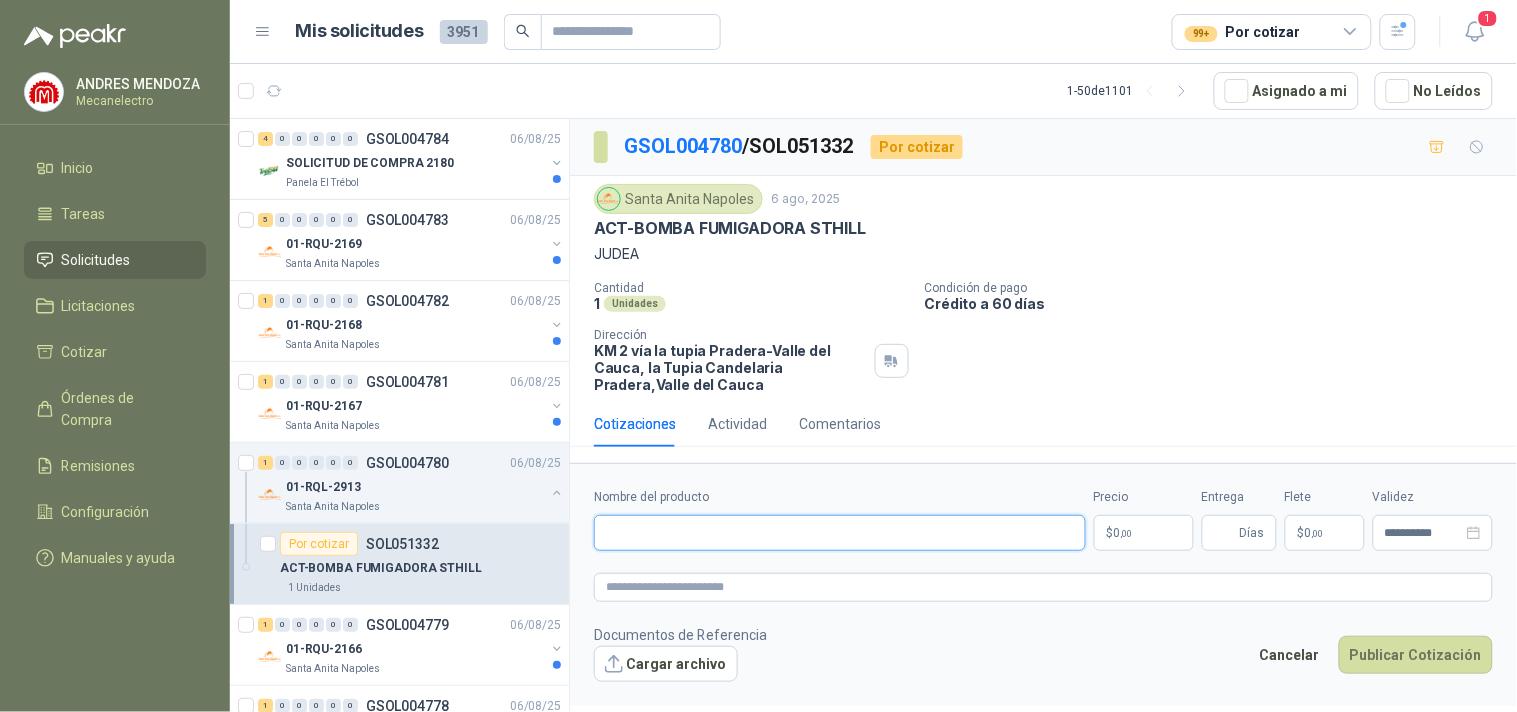 click on "Nombre del producto" at bounding box center [840, 533] 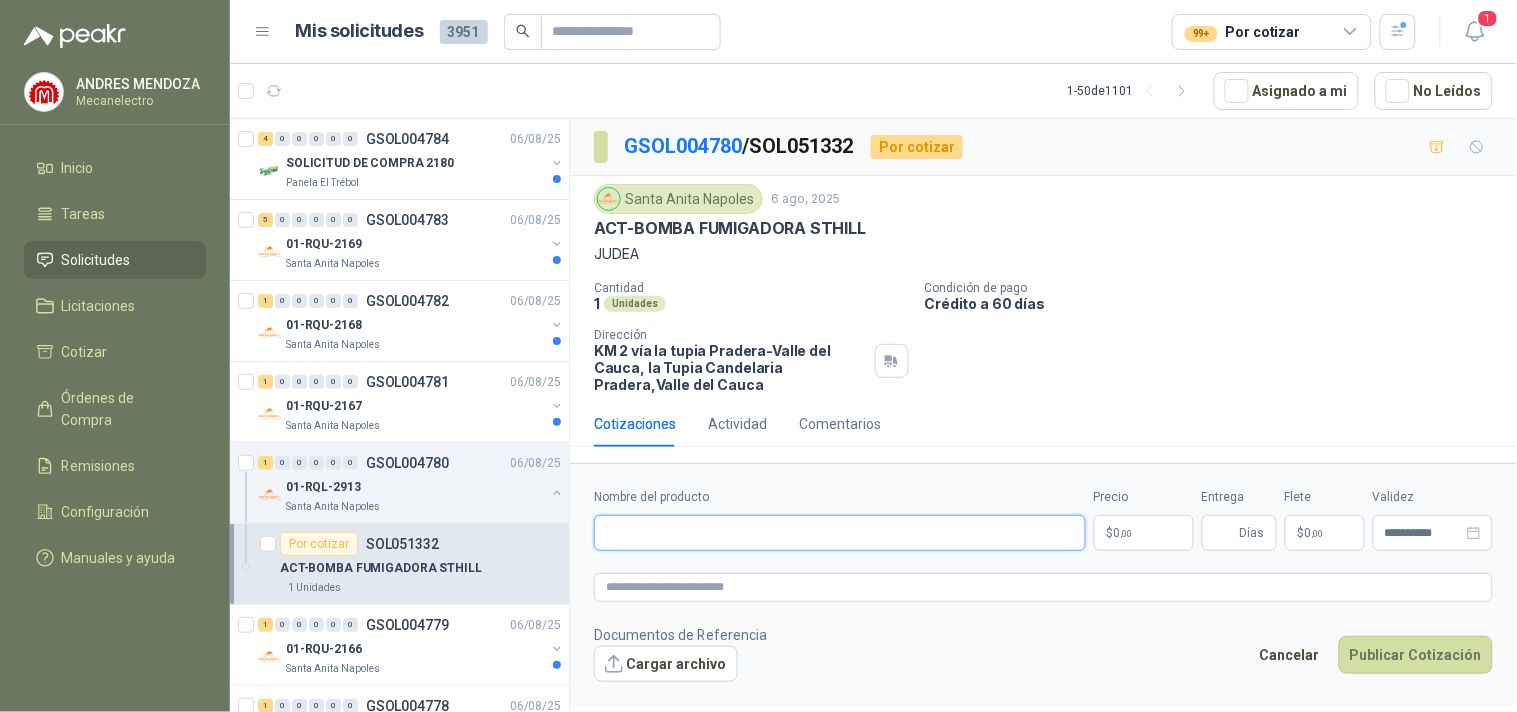 type on "**********" 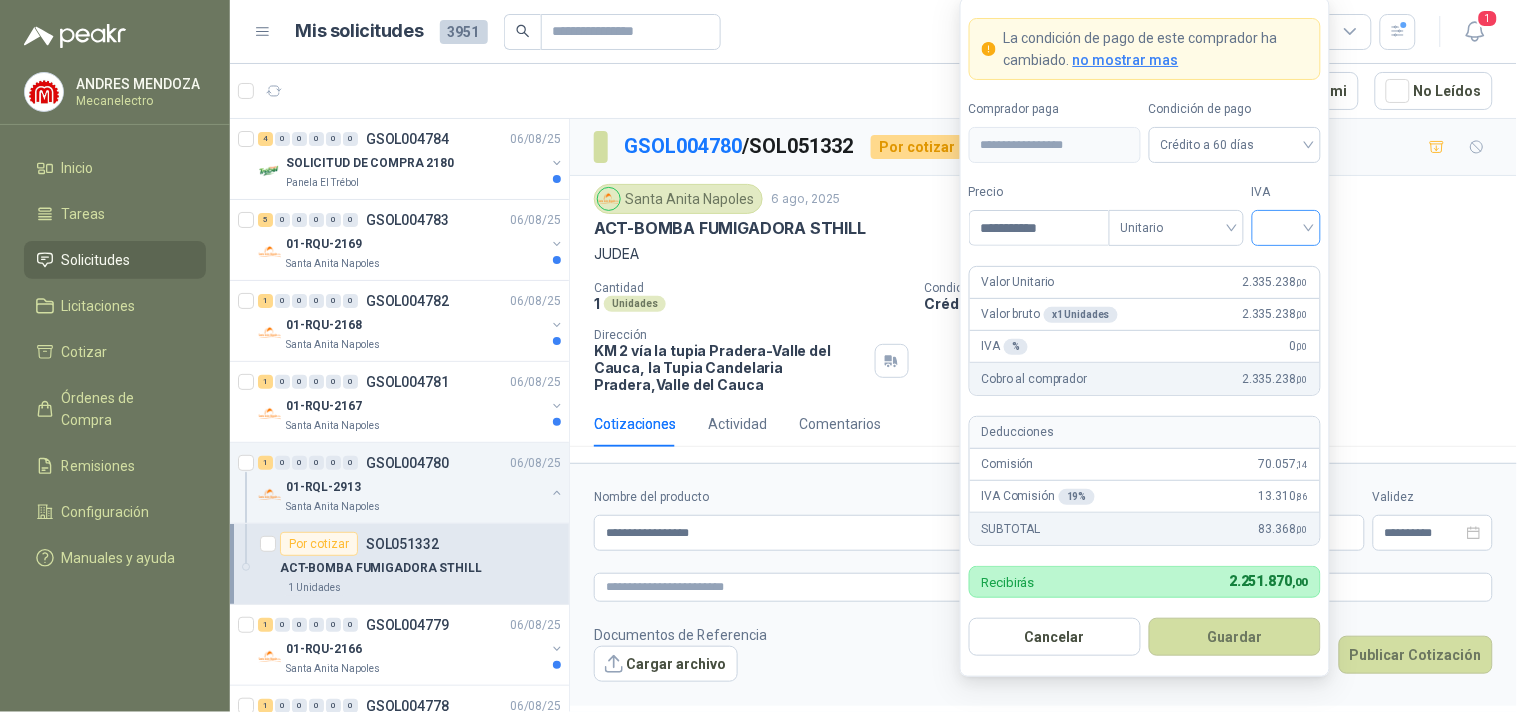 click at bounding box center [1286, 228] 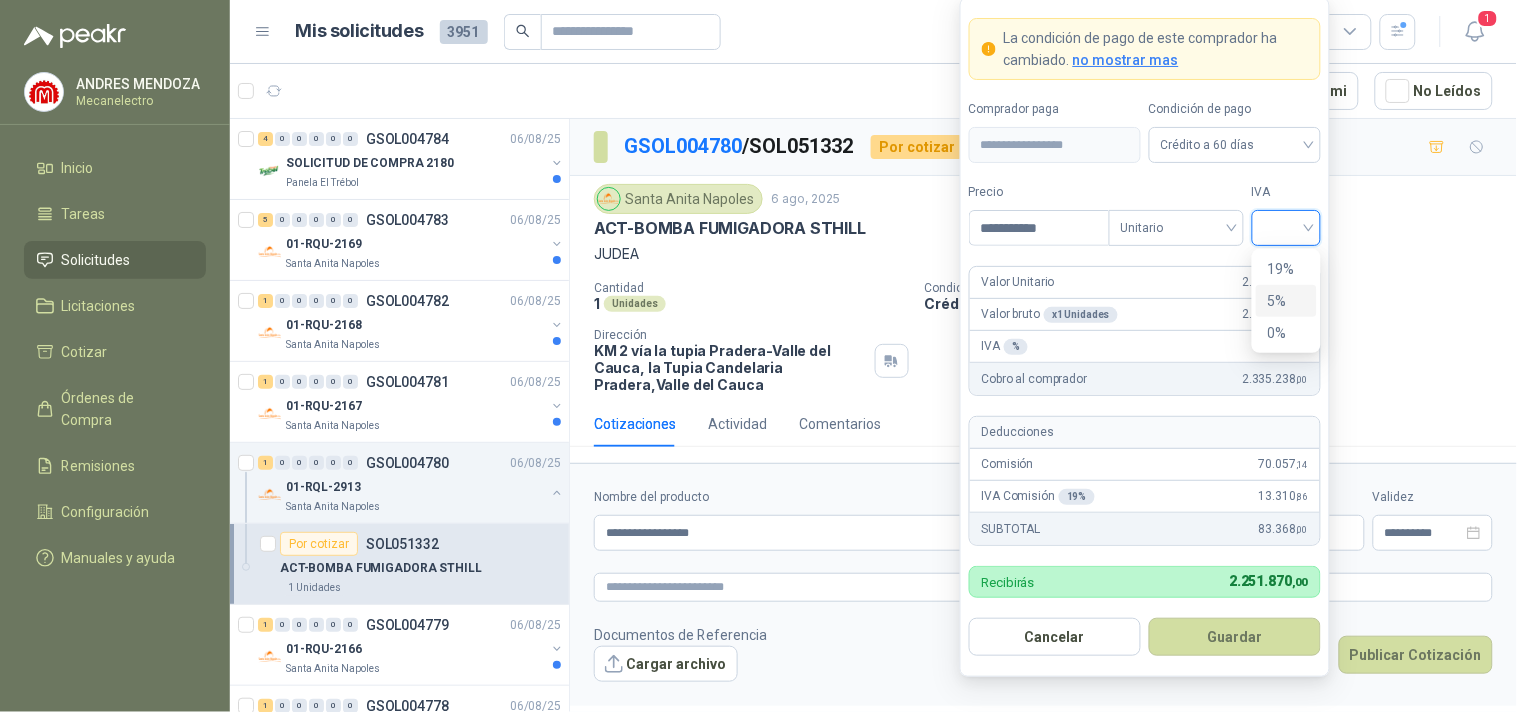 click on "5%" at bounding box center (1286, 301) 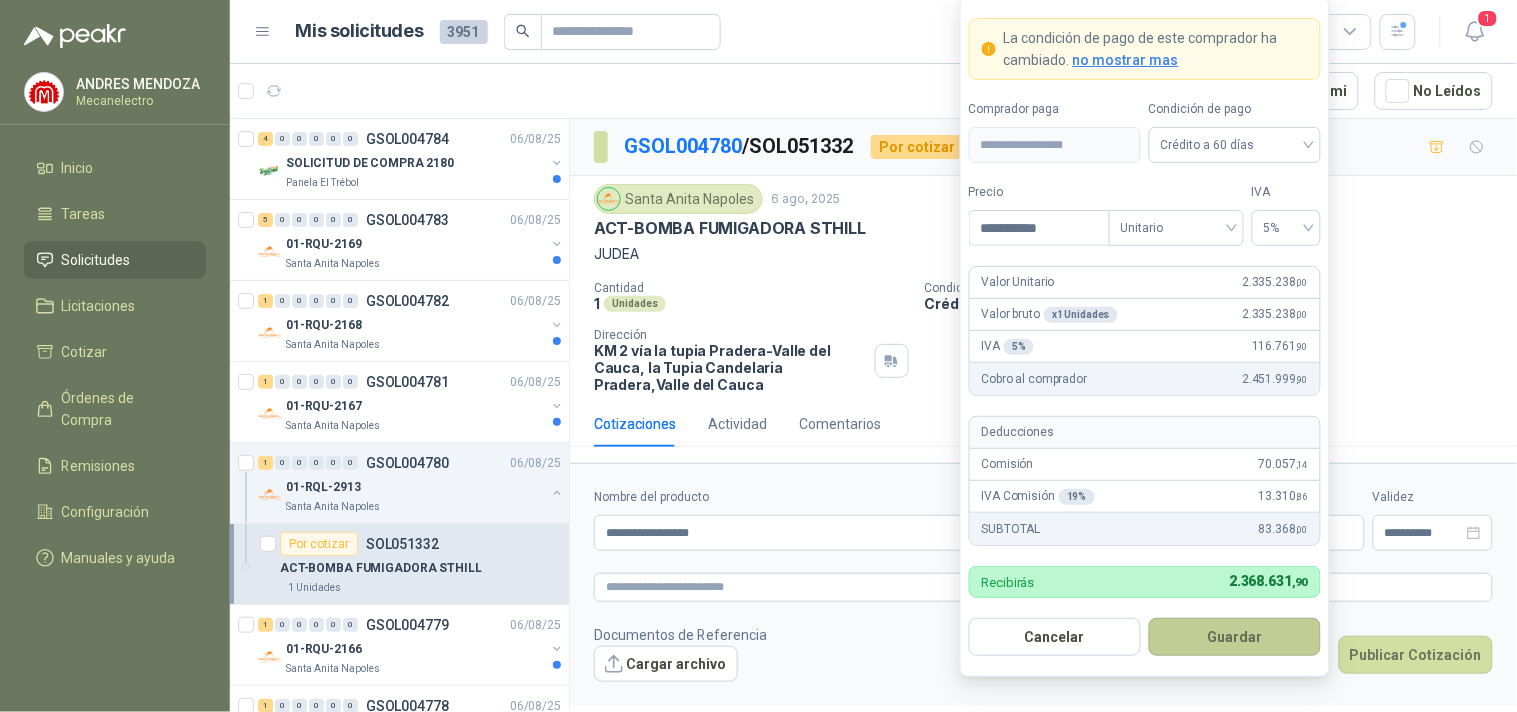 click on "Guardar" at bounding box center [1235, 637] 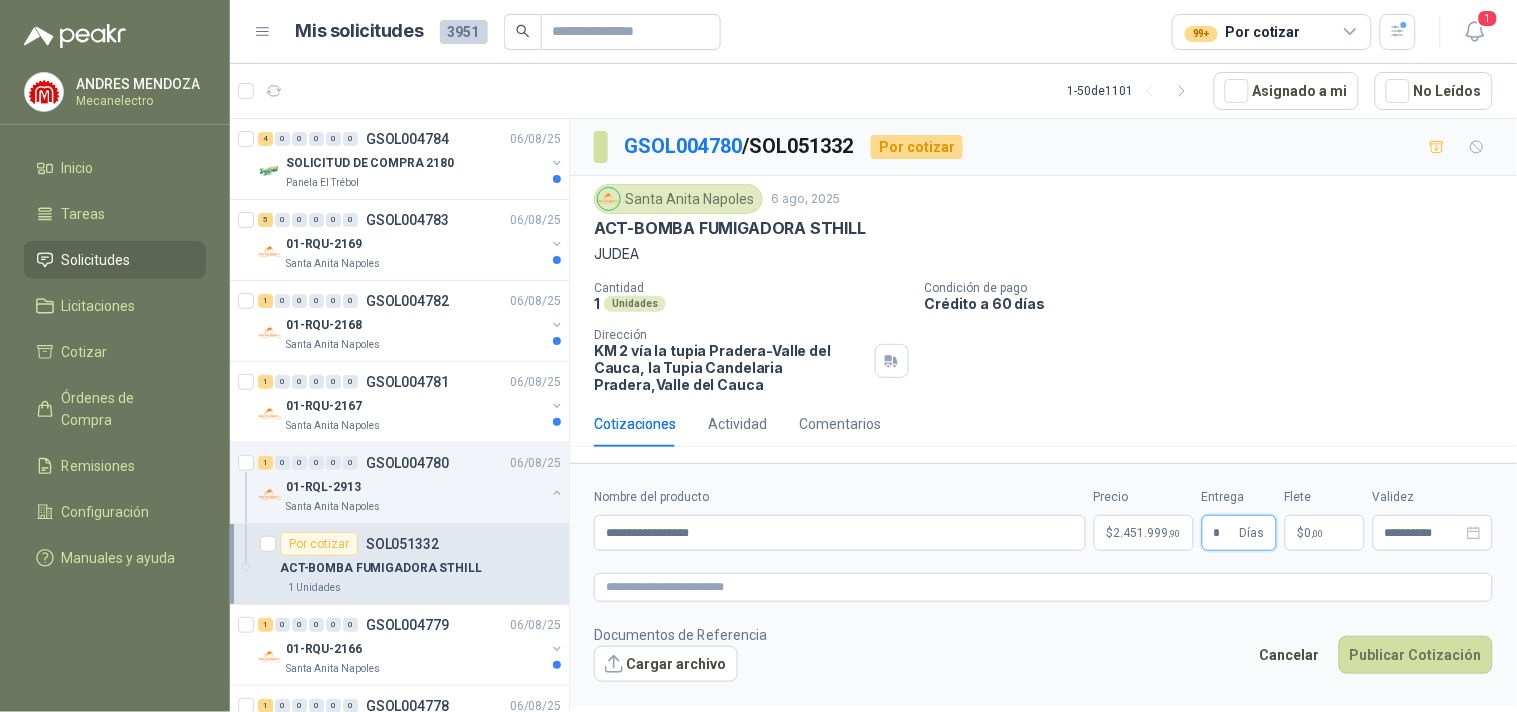 type on "*" 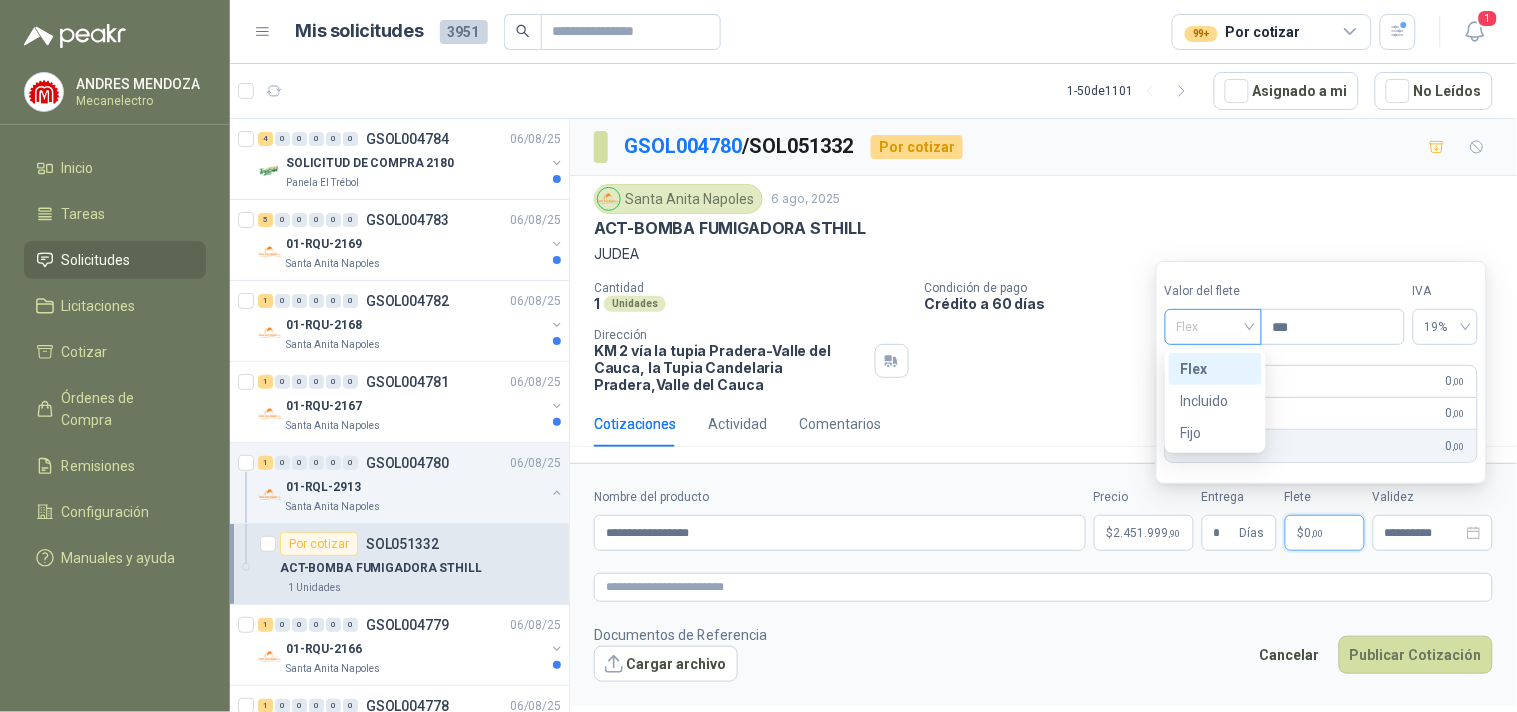 click on "Flex" at bounding box center (1213, 327) 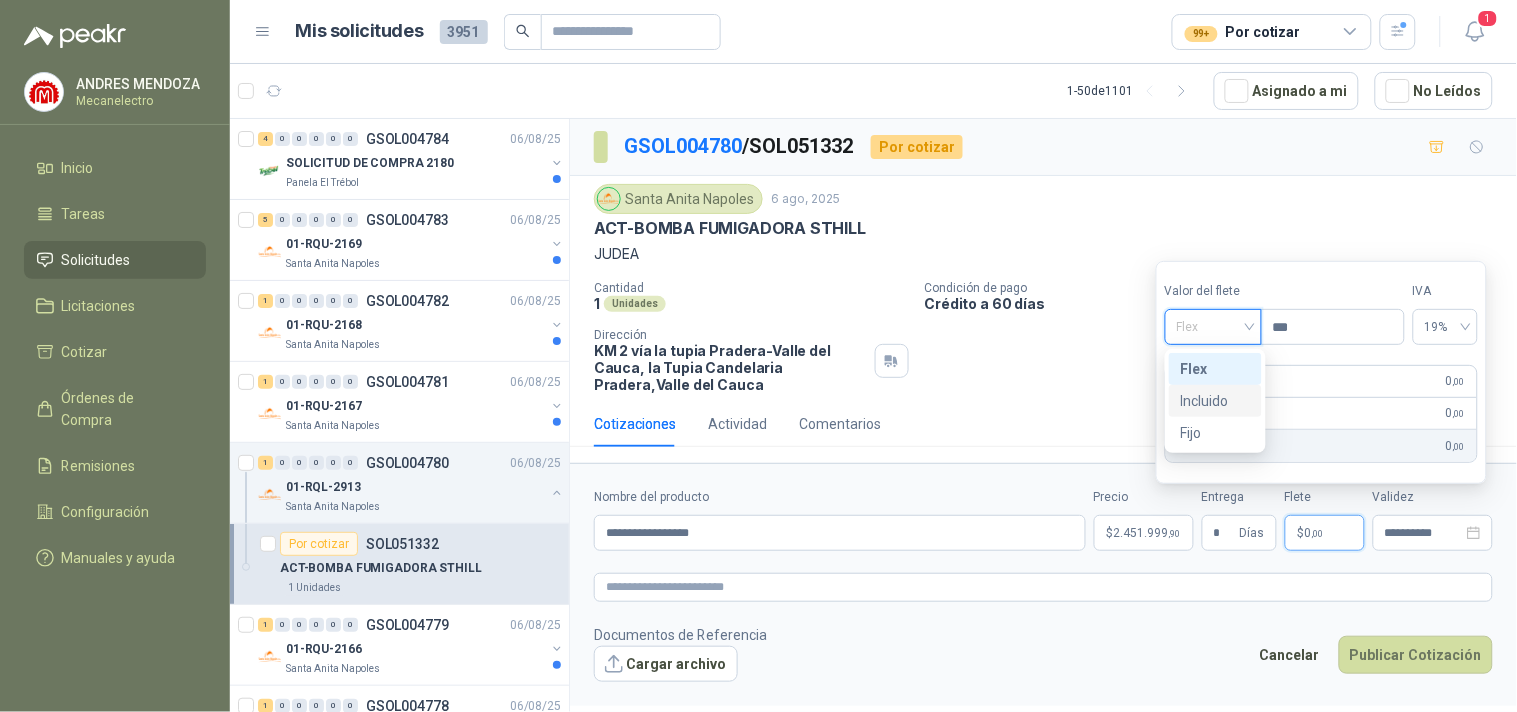 click on "Incluido" at bounding box center [1215, 401] 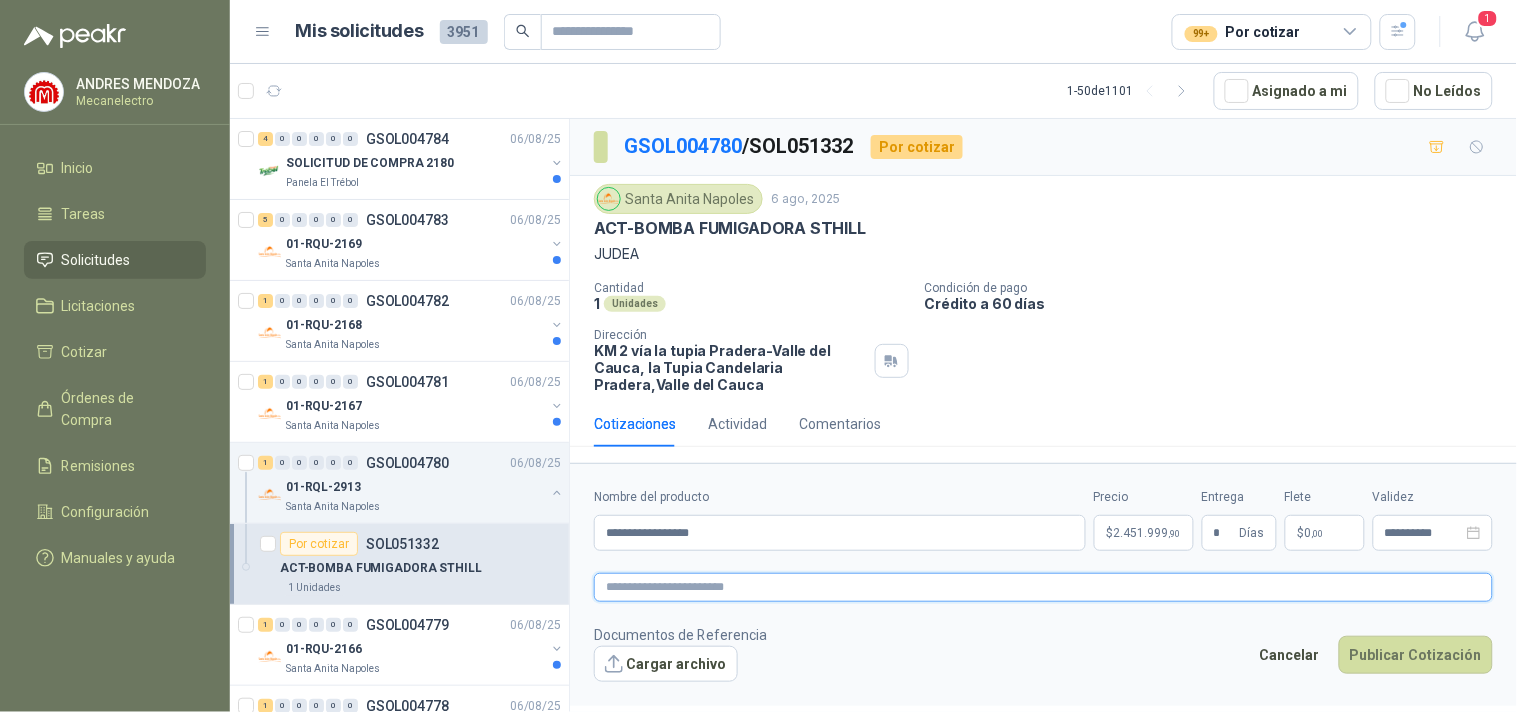 click at bounding box center (1043, 587) 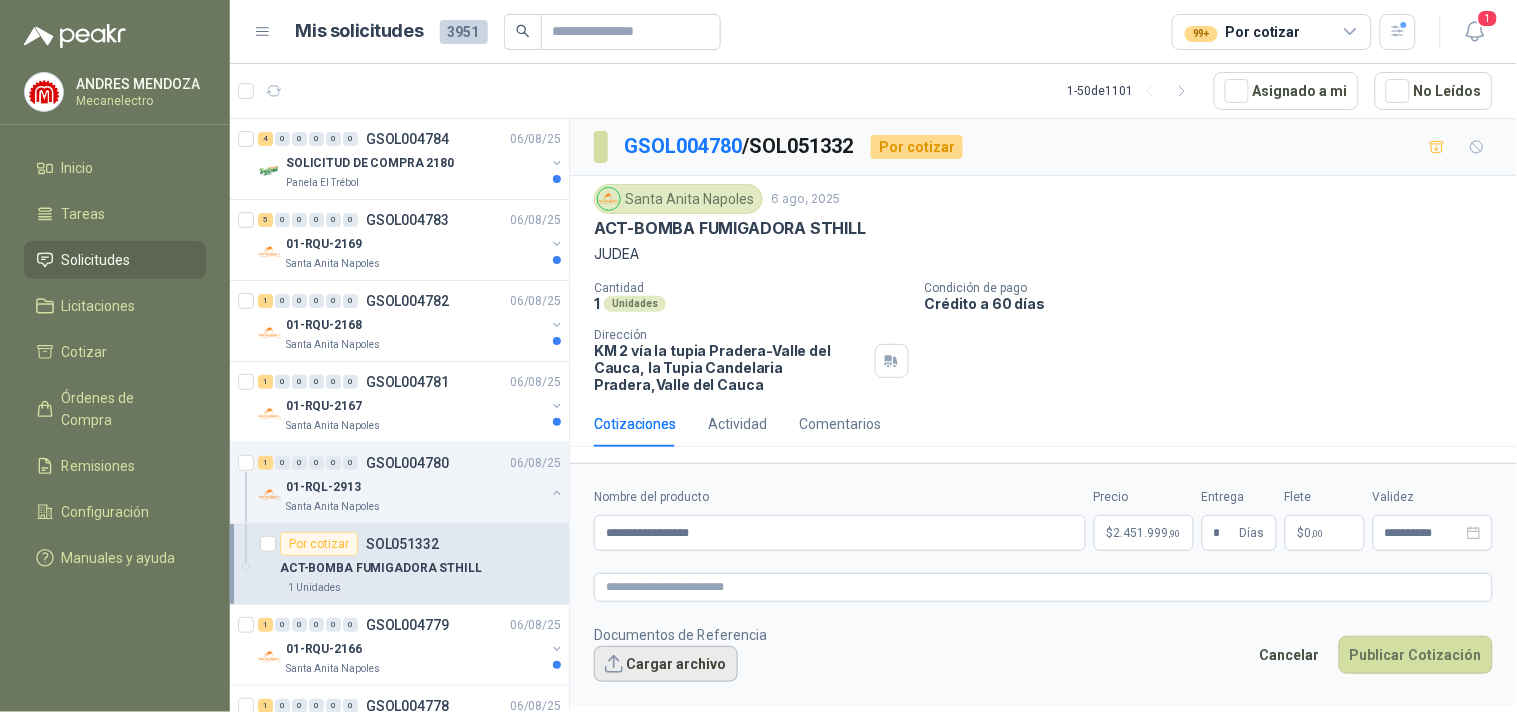 click on "Cargar archivo" at bounding box center (666, 664) 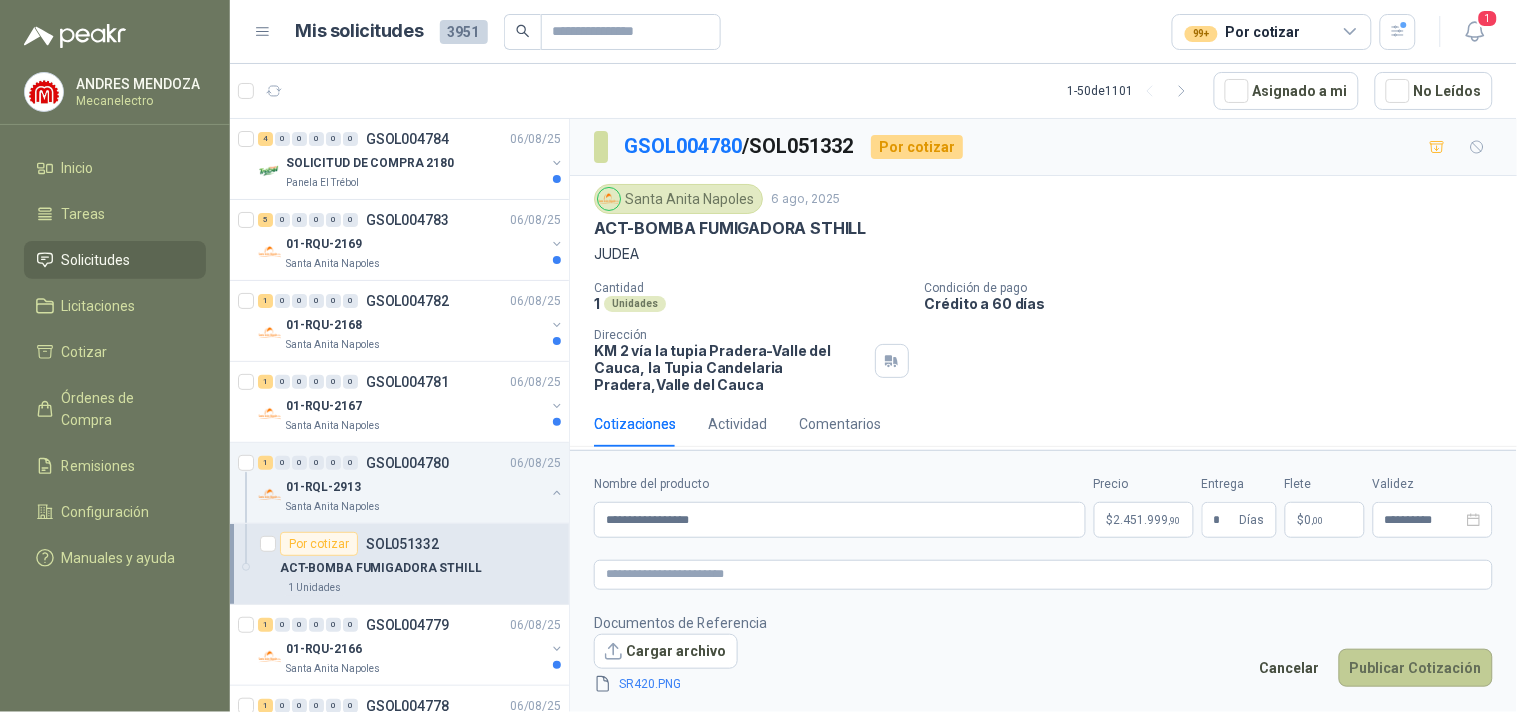click on "Publicar Cotización" at bounding box center (1416, 668) 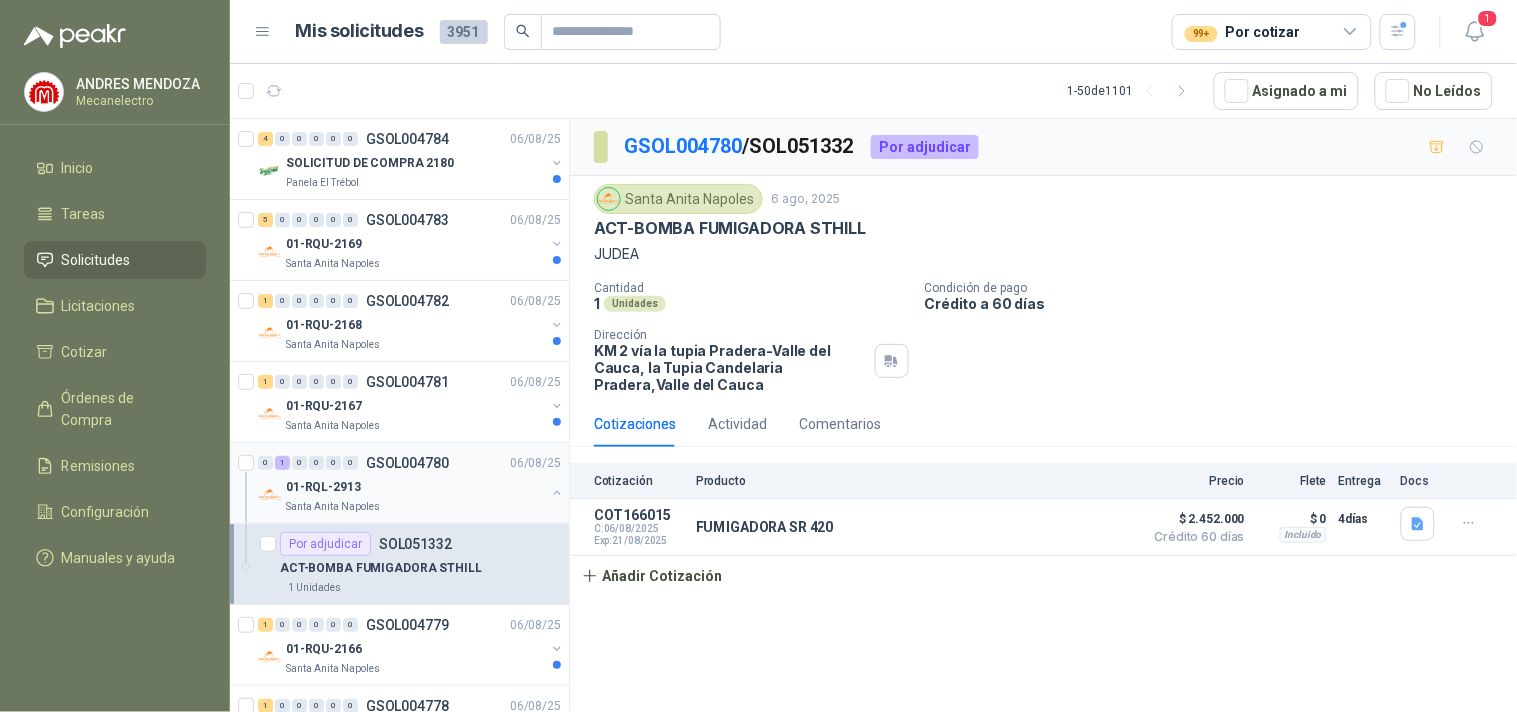 click at bounding box center (557, 493) 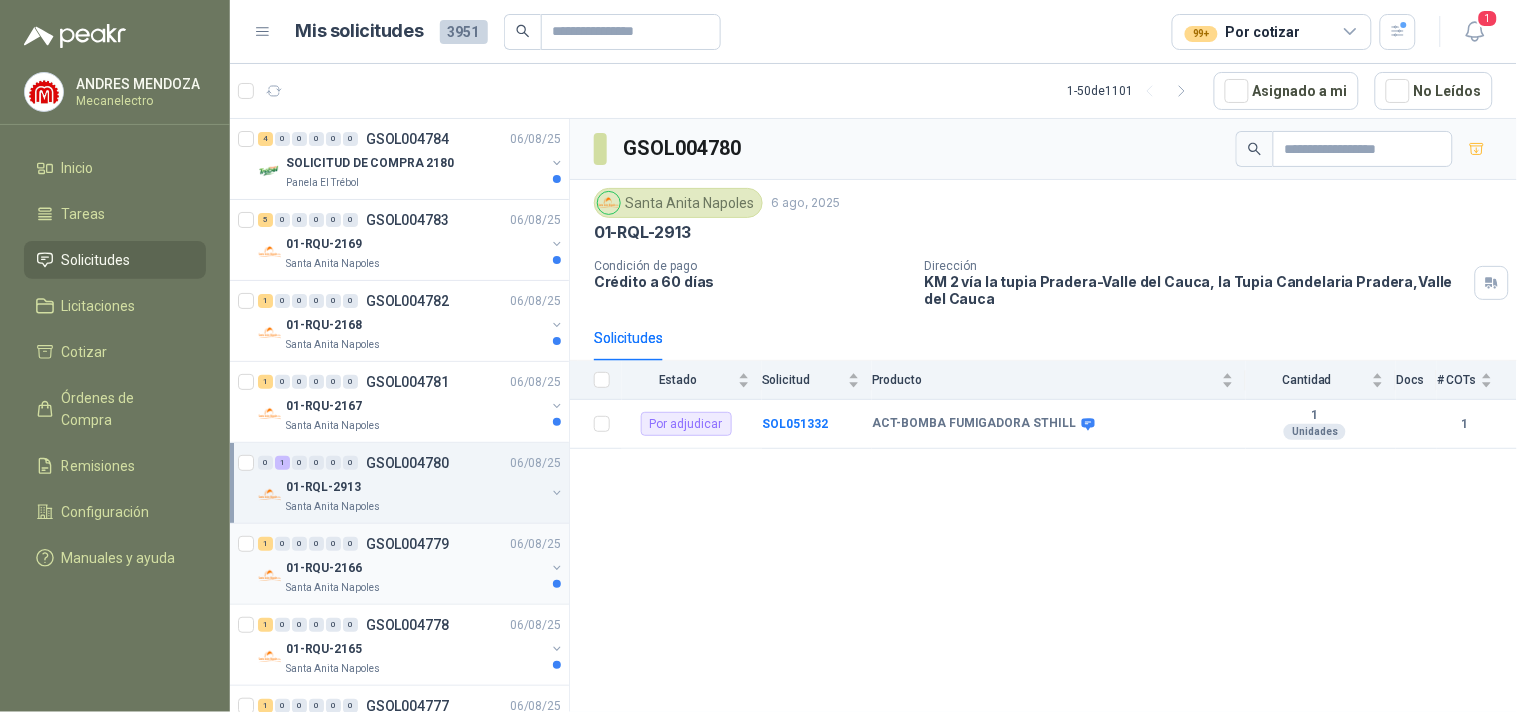 click on "01-RQU-2166" at bounding box center (415, 568) 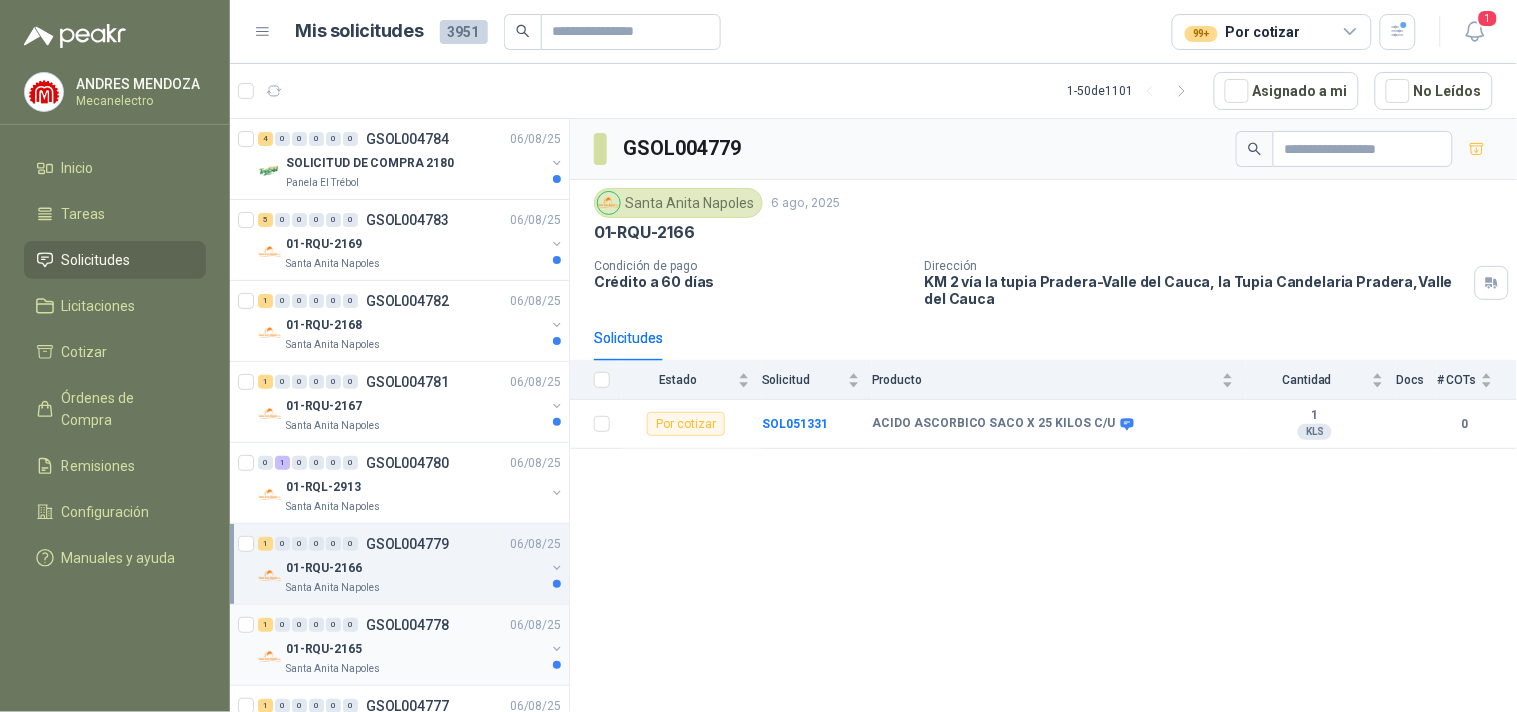 click on "1   0   0   0   0   0   GSOL004778 06/08/25" at bounding box center [411, 625] 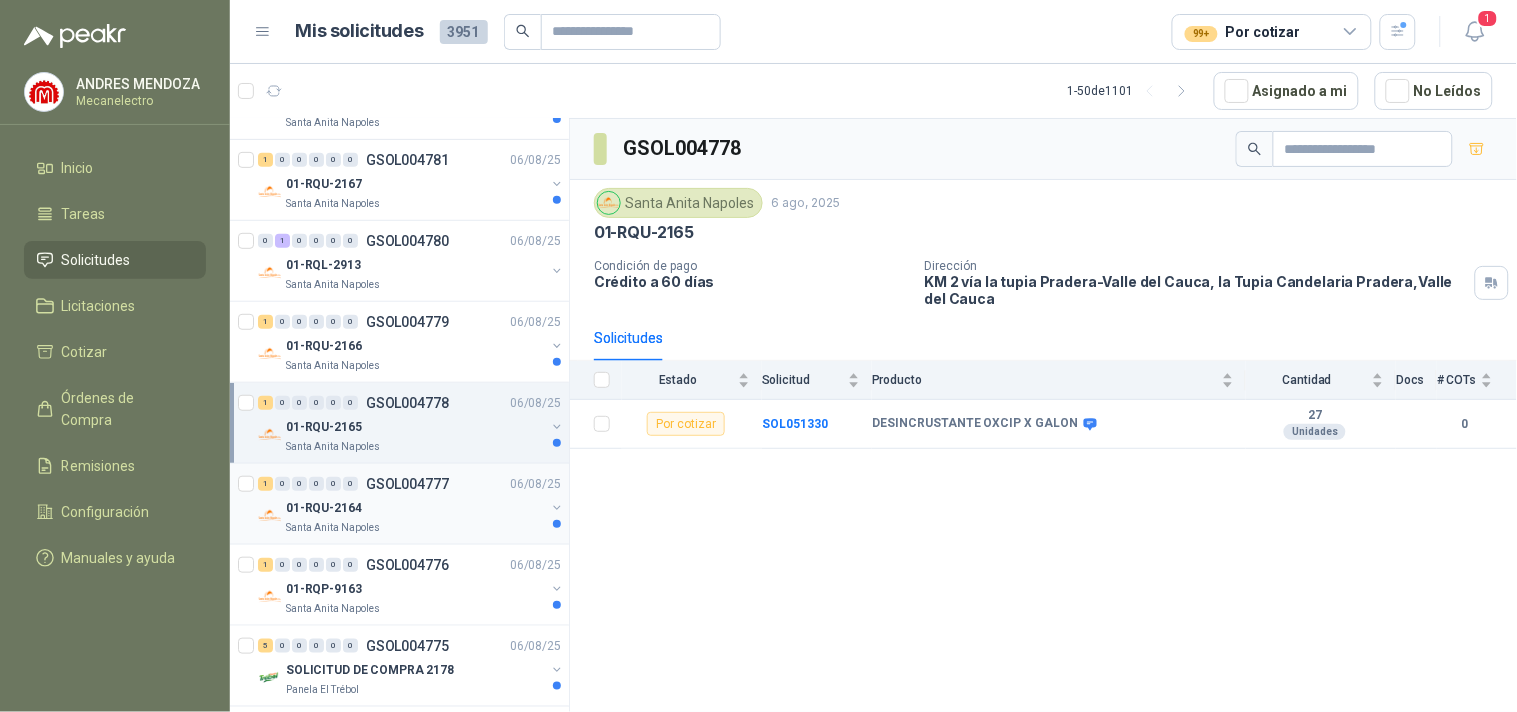 scroll, scrollTop: 333, scrollLeft: 0, axis: vertical 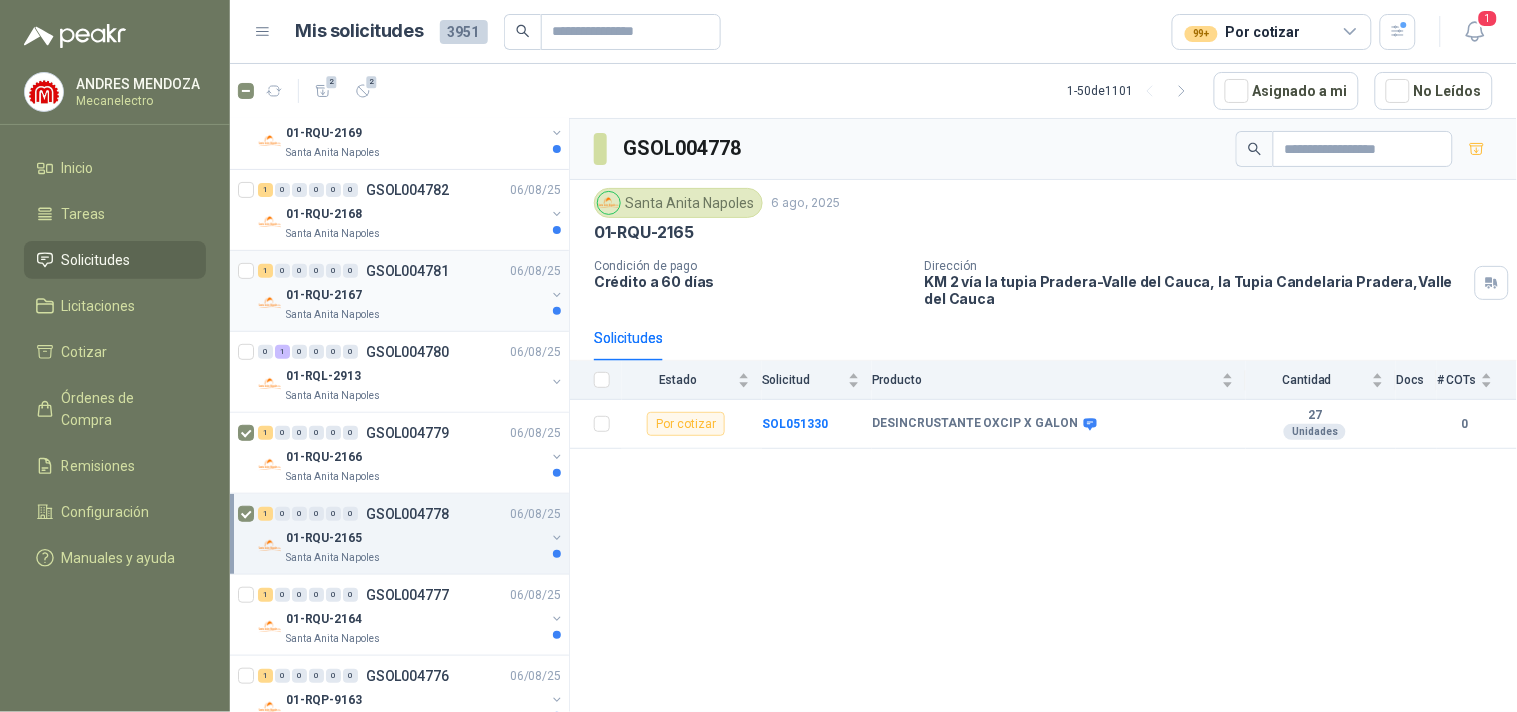 click on "01-RQU-2167" at bounding box center (324, 295) 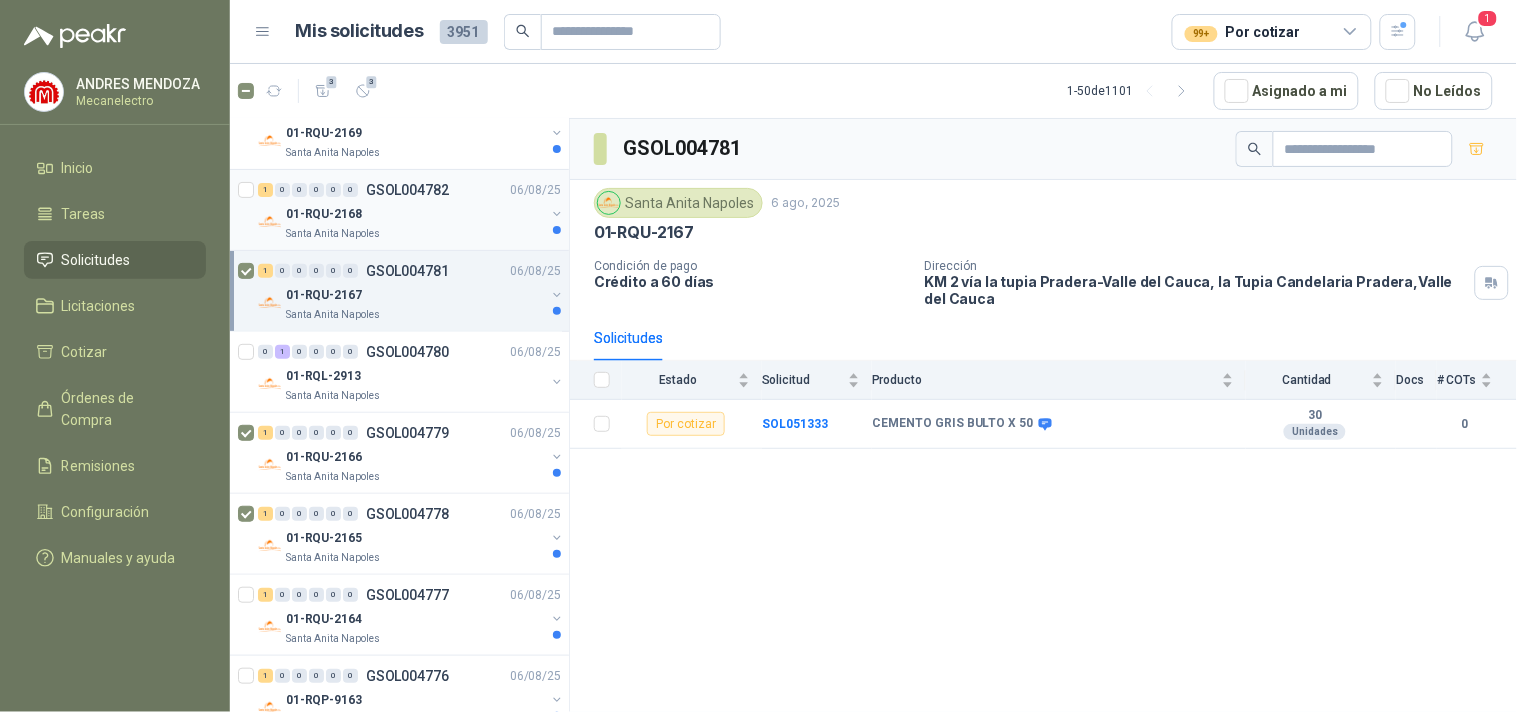 click on "1   0   0   0   0   0   GSOL004782 06/08/25   01-RQU-2168 Santa Anita Napoles" at bounding box center (399, 210) 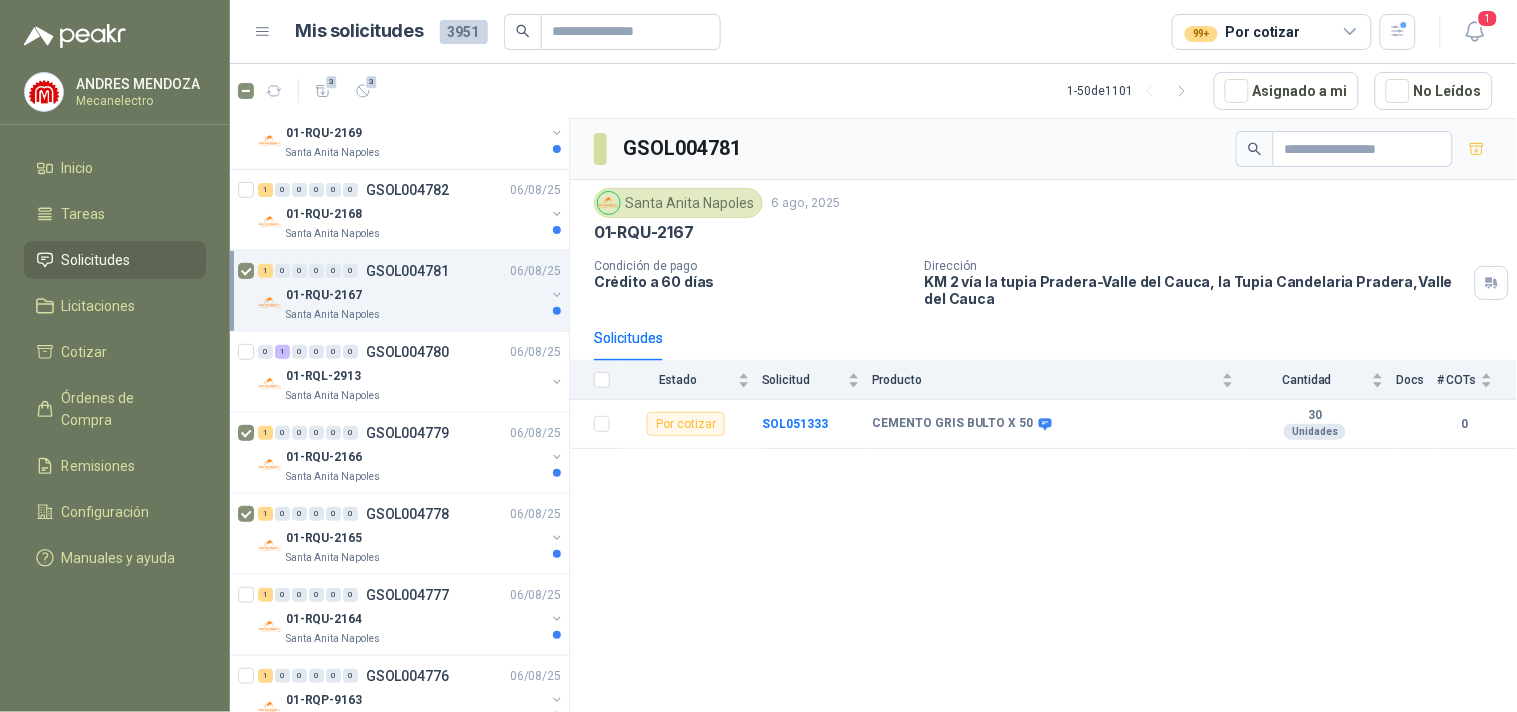 scroll, scrollTop: 0, scrollLeft: 0, axis: both 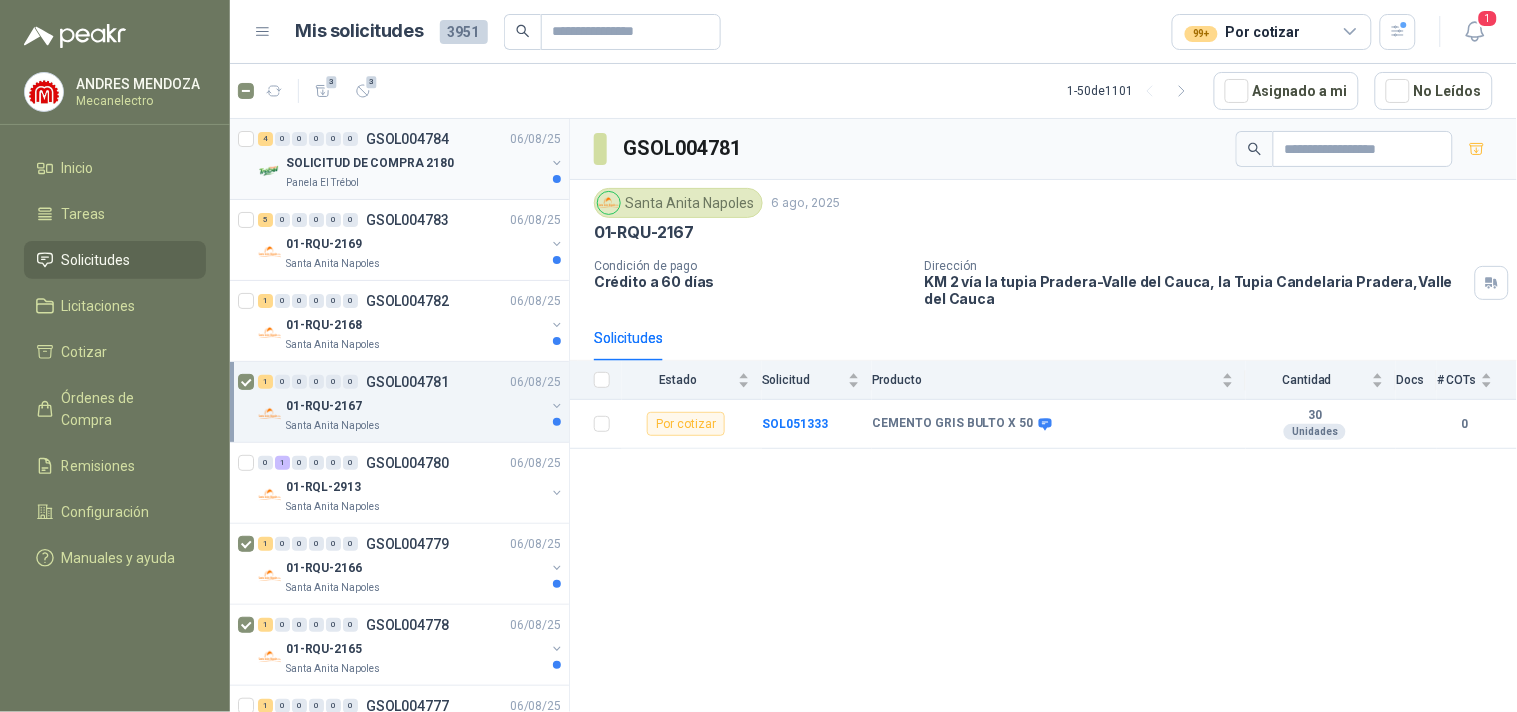 click on "4   0   0   0   0   0   GSOL004784 06/08/25   SOLICITUD DE COMPRA 2180 Panela El Trébol" at bounding box center (399, 159) 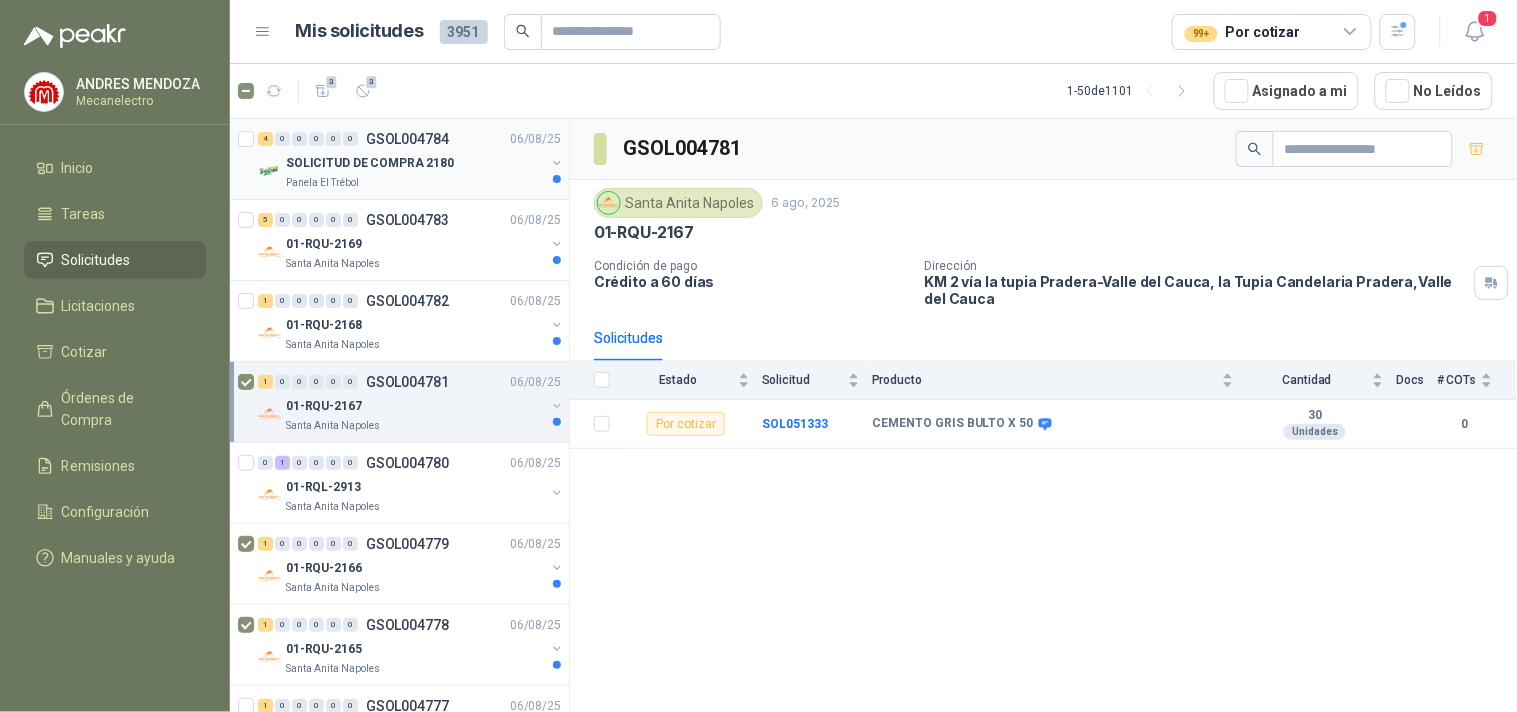 click on "SOLICITUD DE COMPRA 2180" at bounding box center (370, 163) 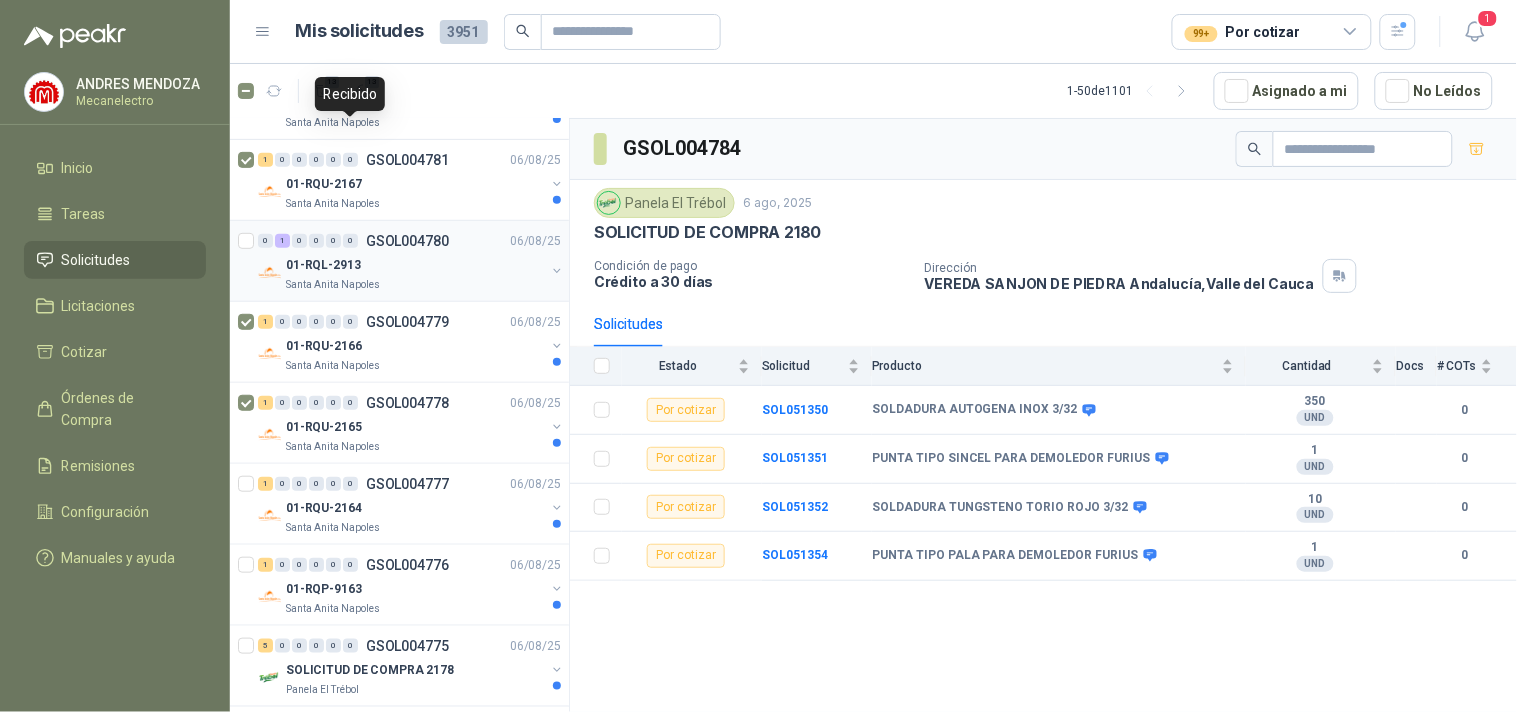 scroll, scrollTop: 333, scrollLeft: 0, axis: vertical 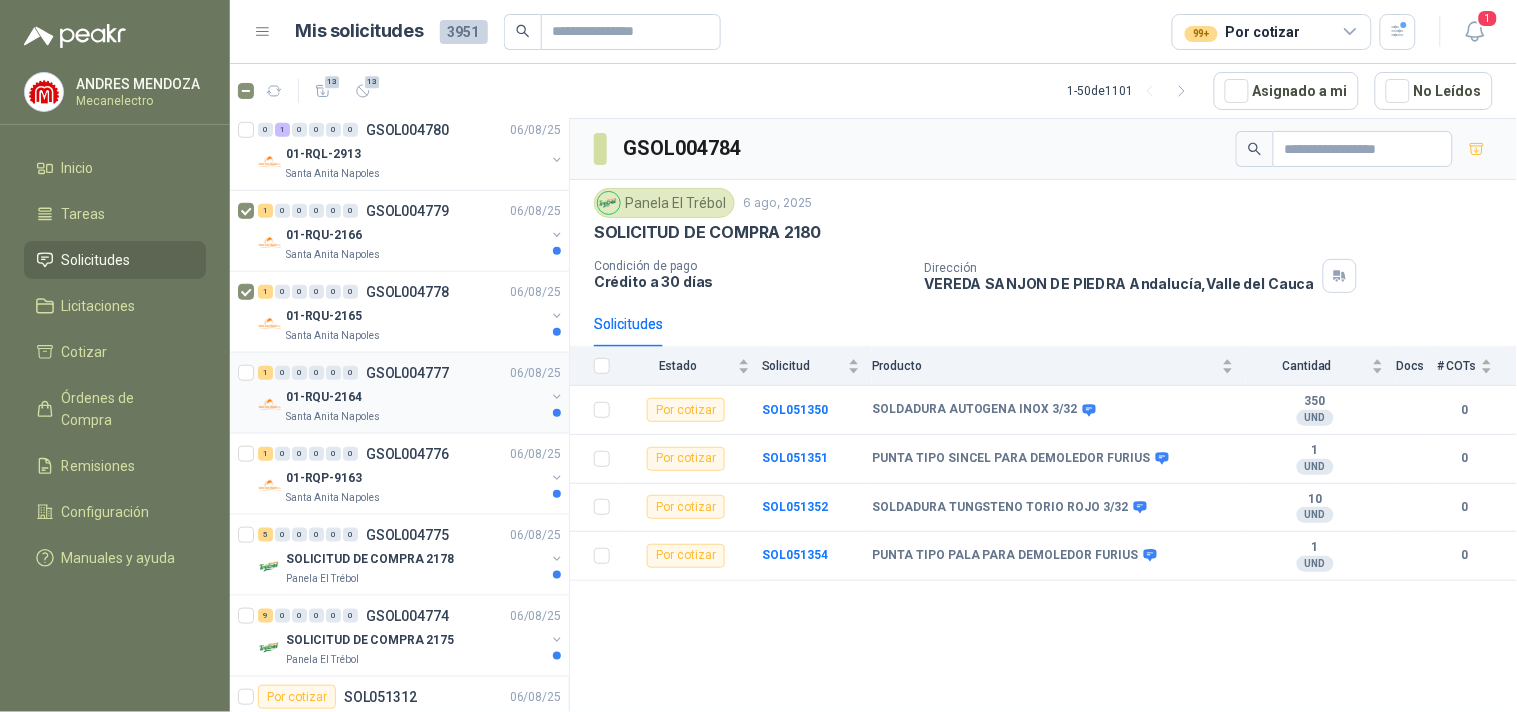 click on "01-RQU-2164" at bounding box center [324, 397] 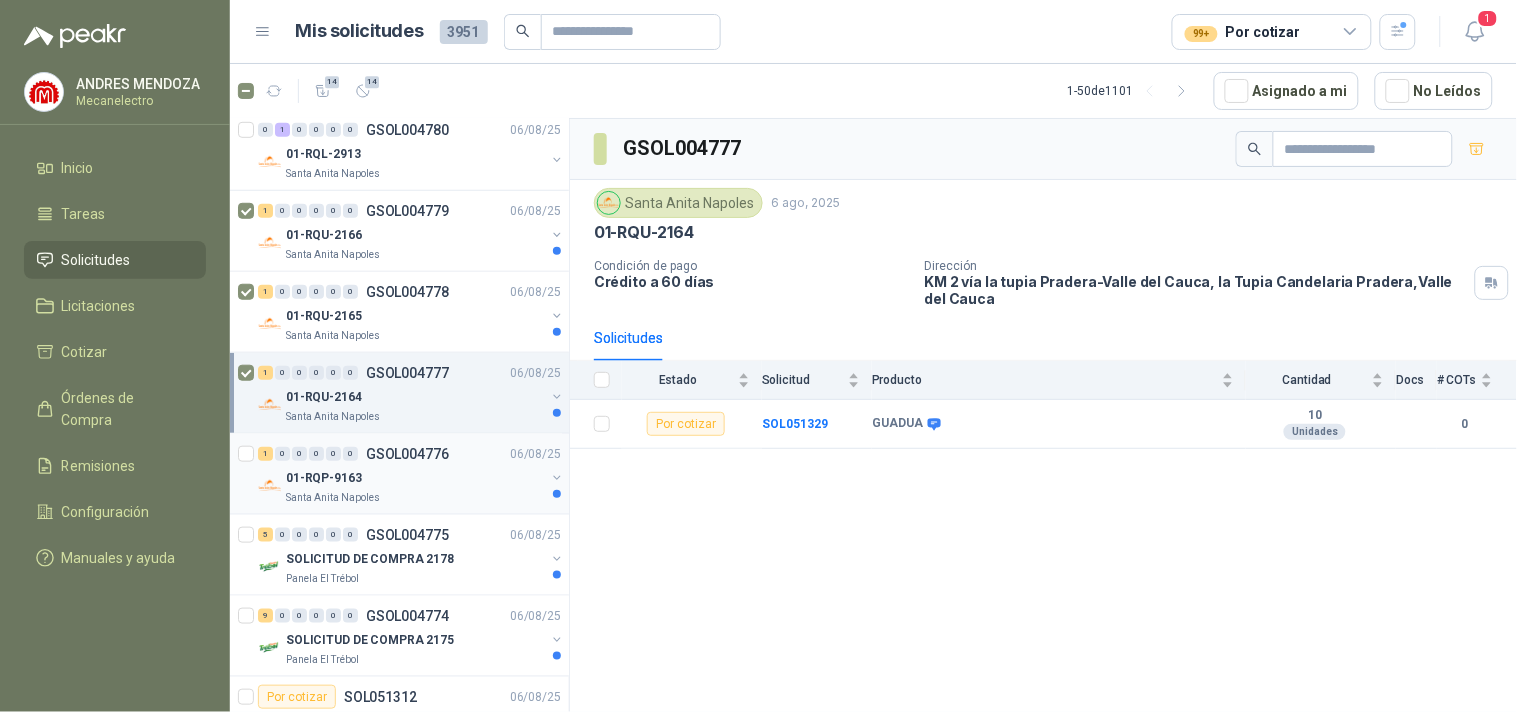 click on "01-RQP-9163" at bounding box center [324, 478] 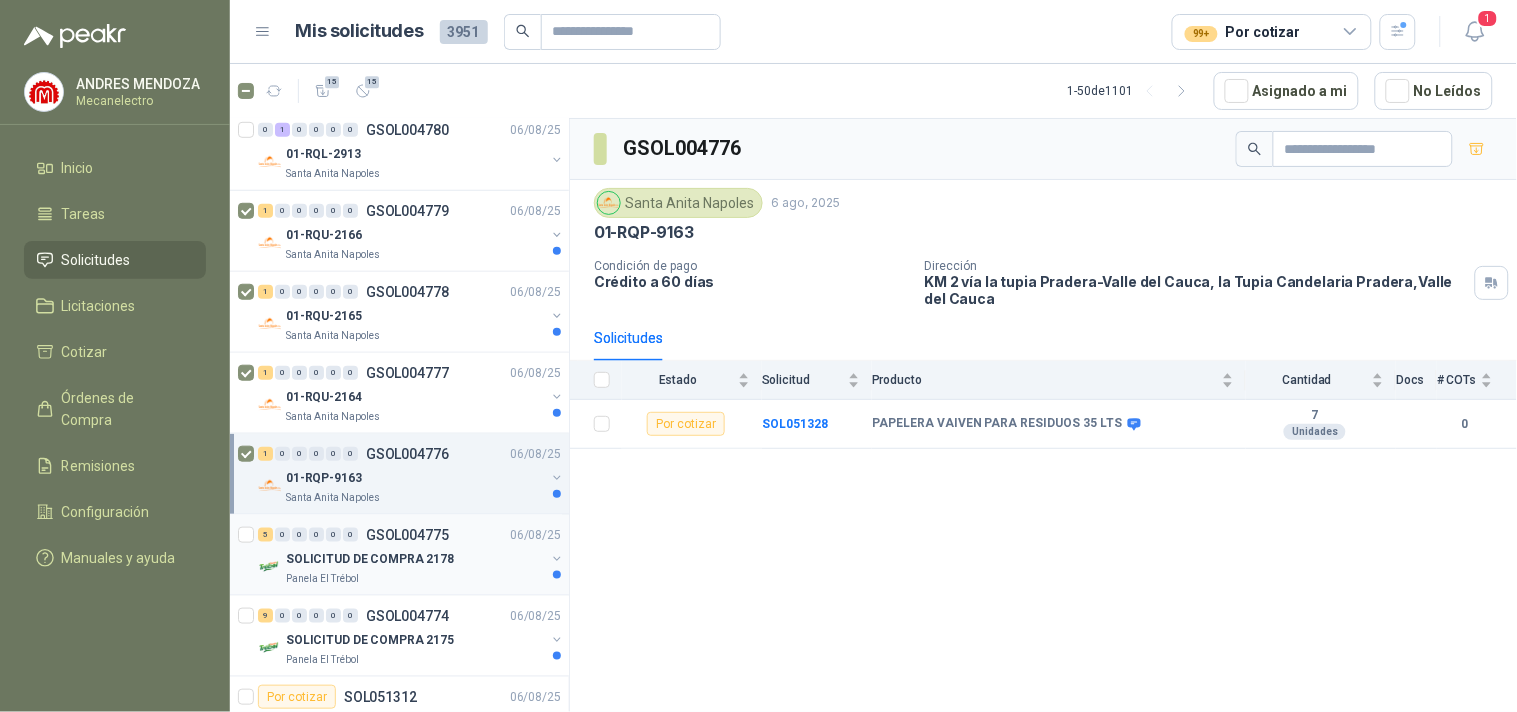 click on "SOLICITUD DE COMPRA 2178" at bounding box center (370, 559) 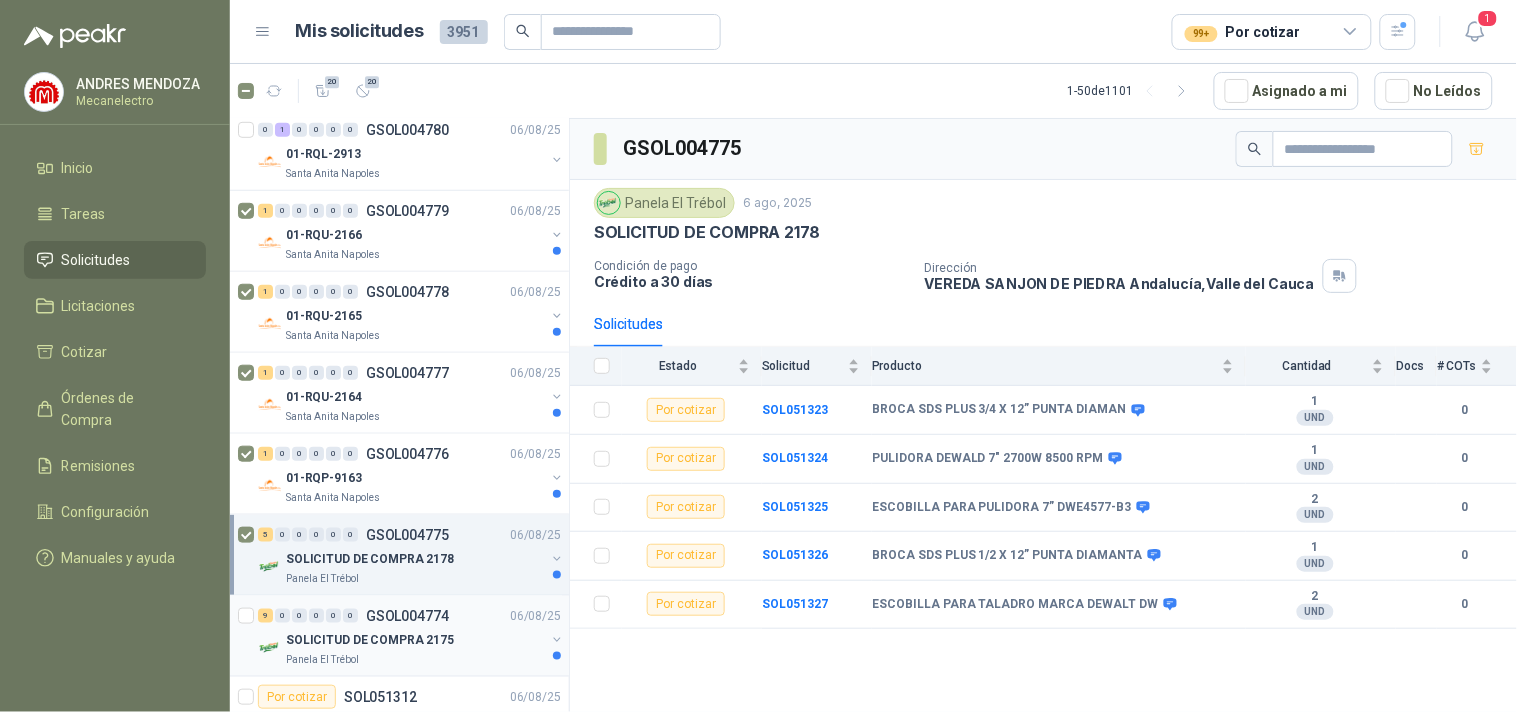 click on "SOLICITUD DE COMPRA 2175" at bounding box center (370, 640) 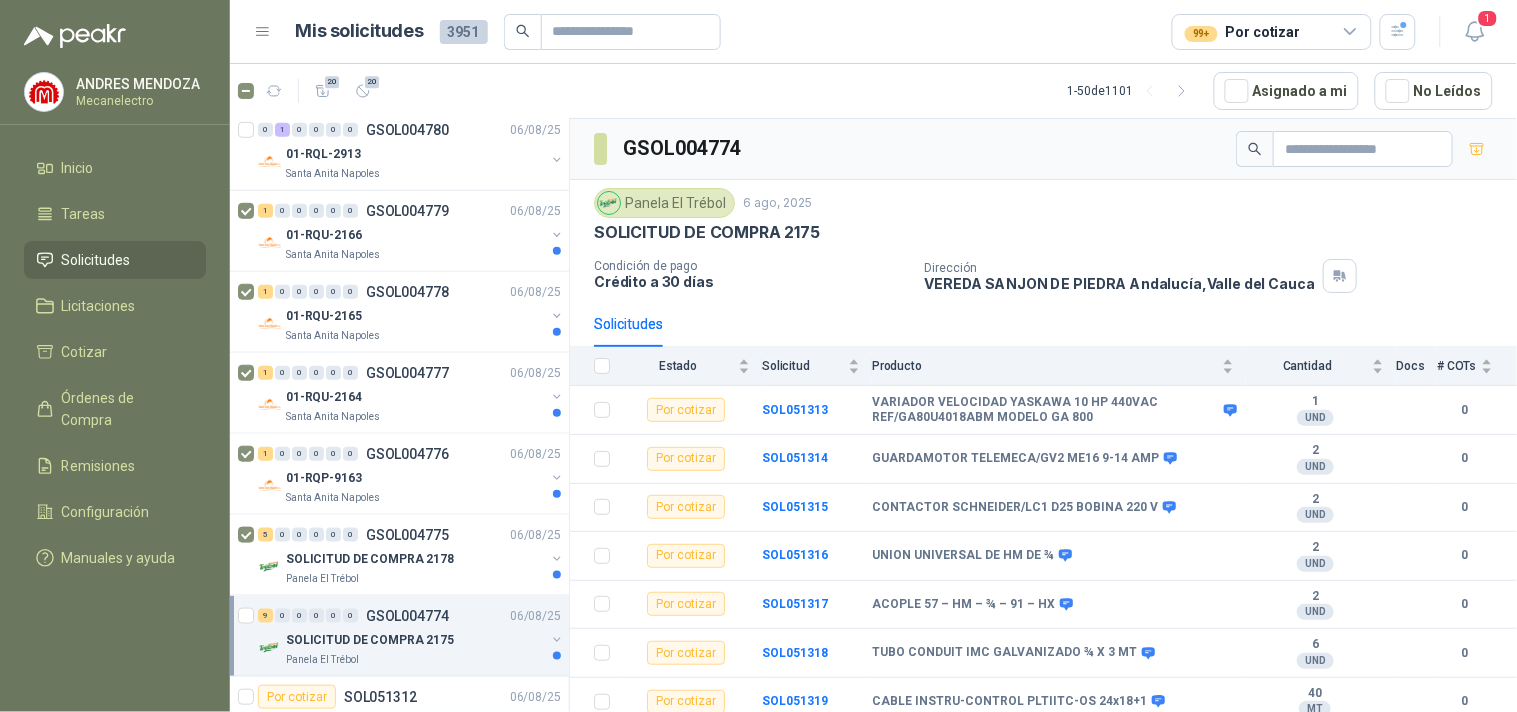 scroll, scrollTop: 108, scrollLeft: 0, axis: vertical 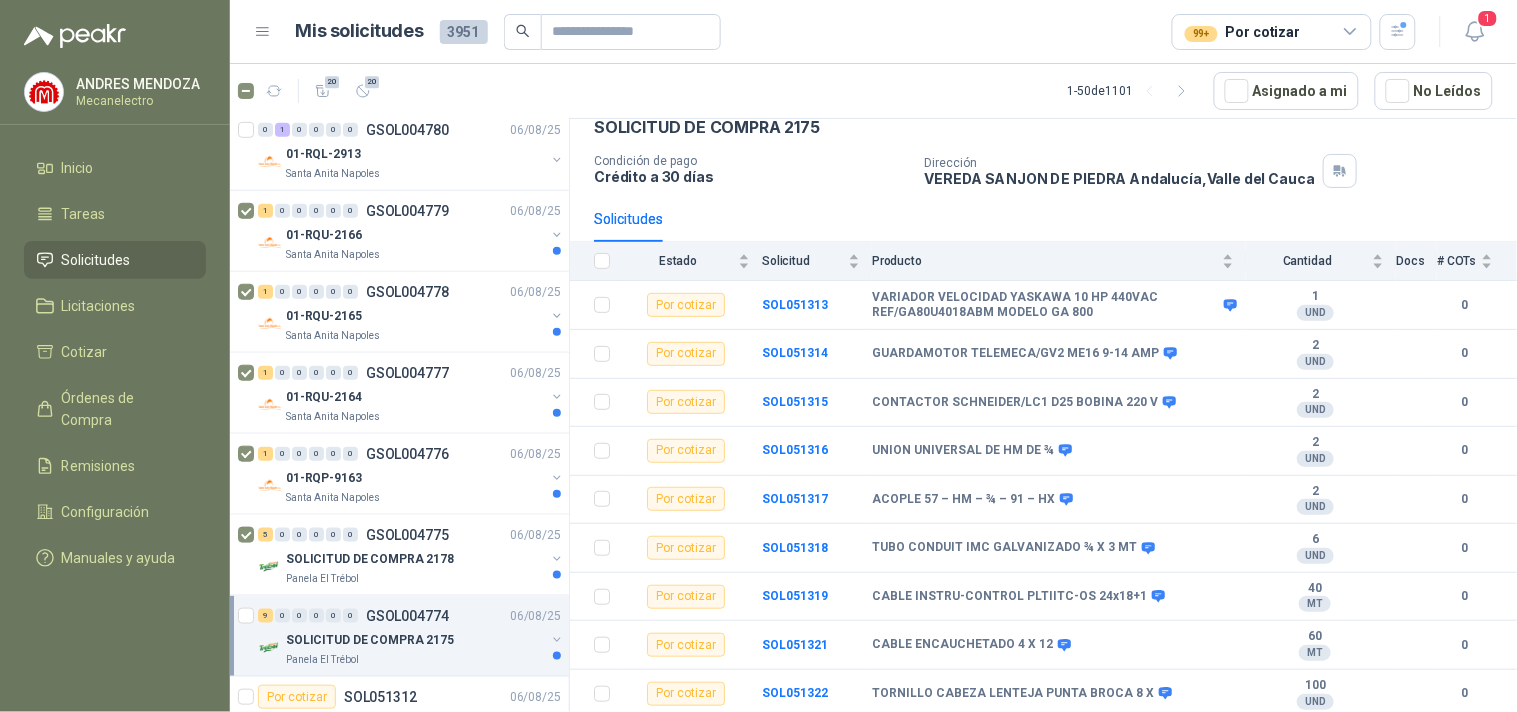 click on "9   0   0   0   0   0   GSOL004774 06/08/25   SOLICITUD DE COMPRA 2175 Panela El Trébol" at bounding box center [399, 636] 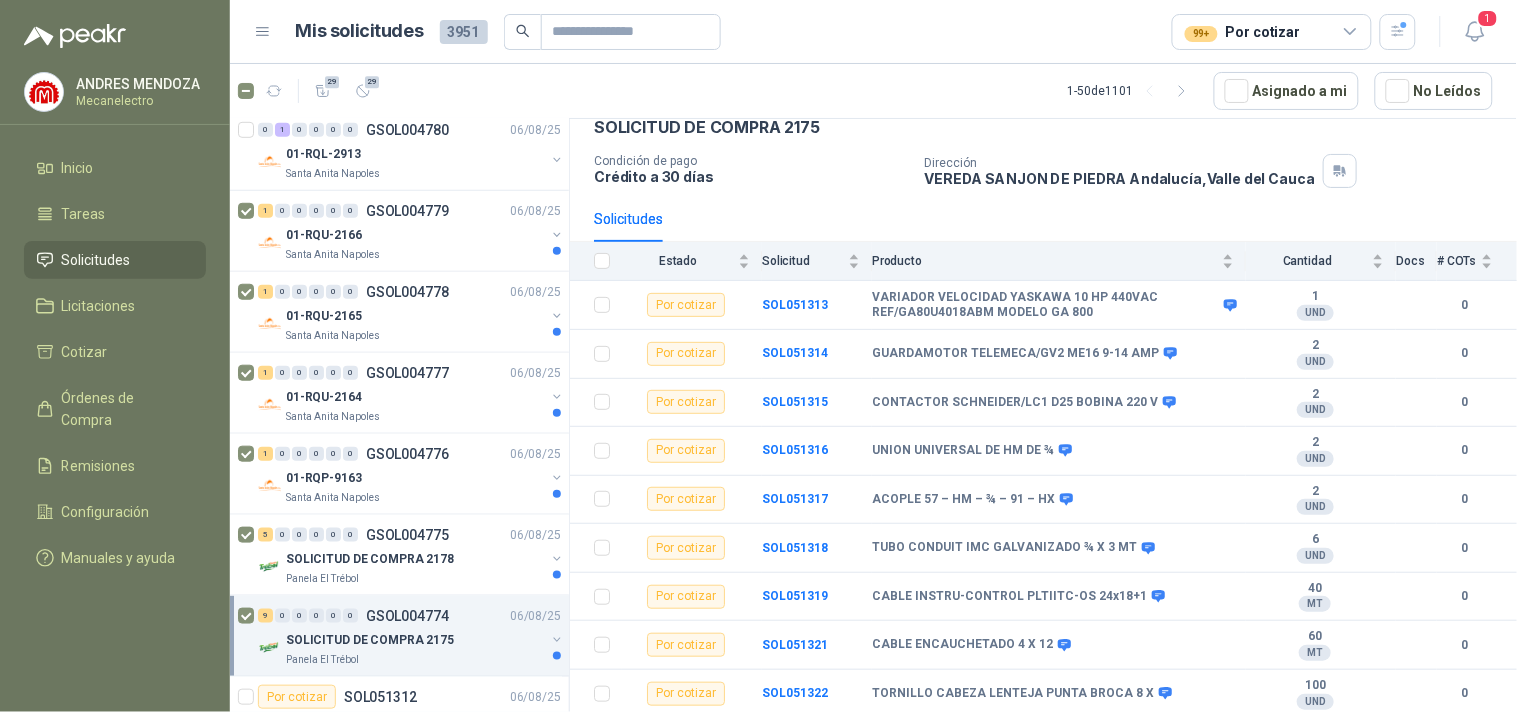 scroll, scrollTop: 555, scrollLeft: 0, axis: vertical 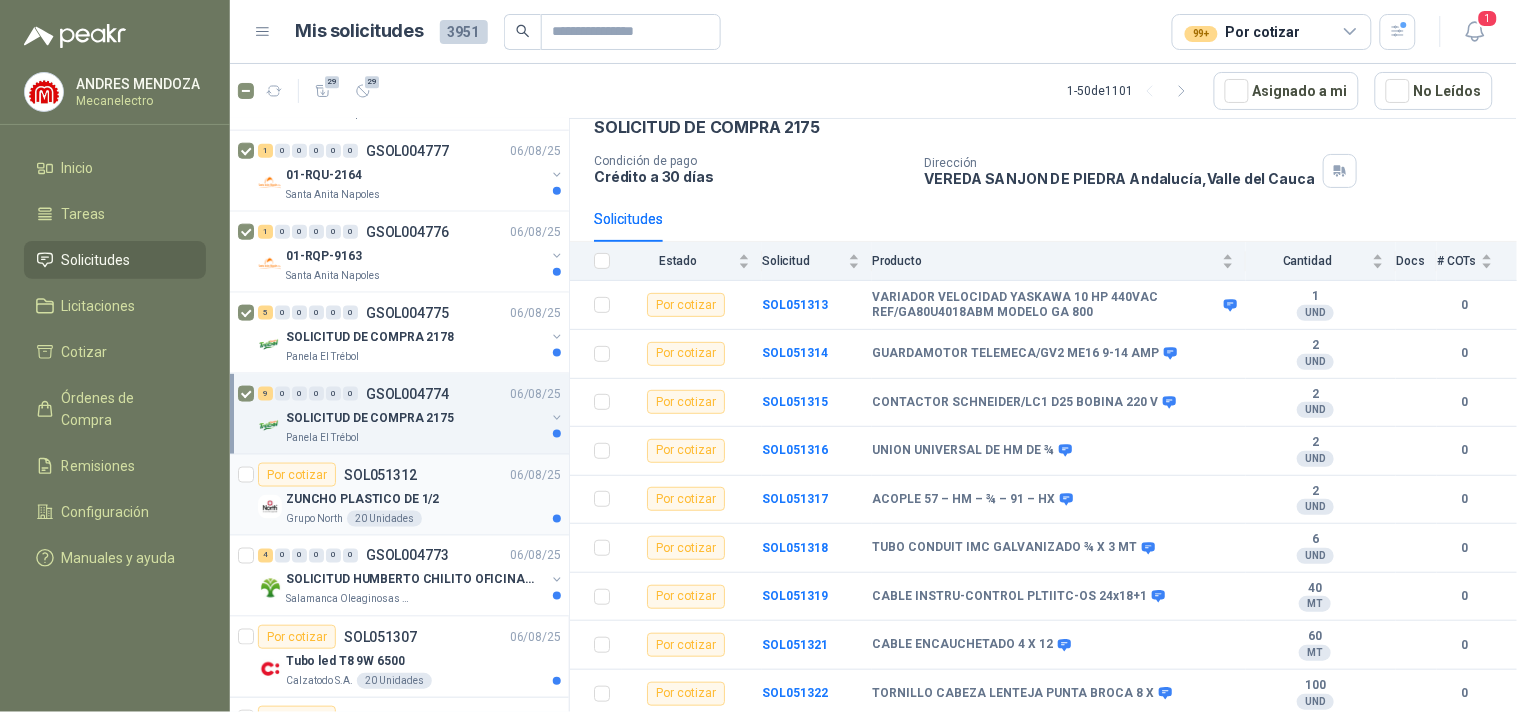 click on "Grupo North 20   Unidades" at bounding box center (423, 519) 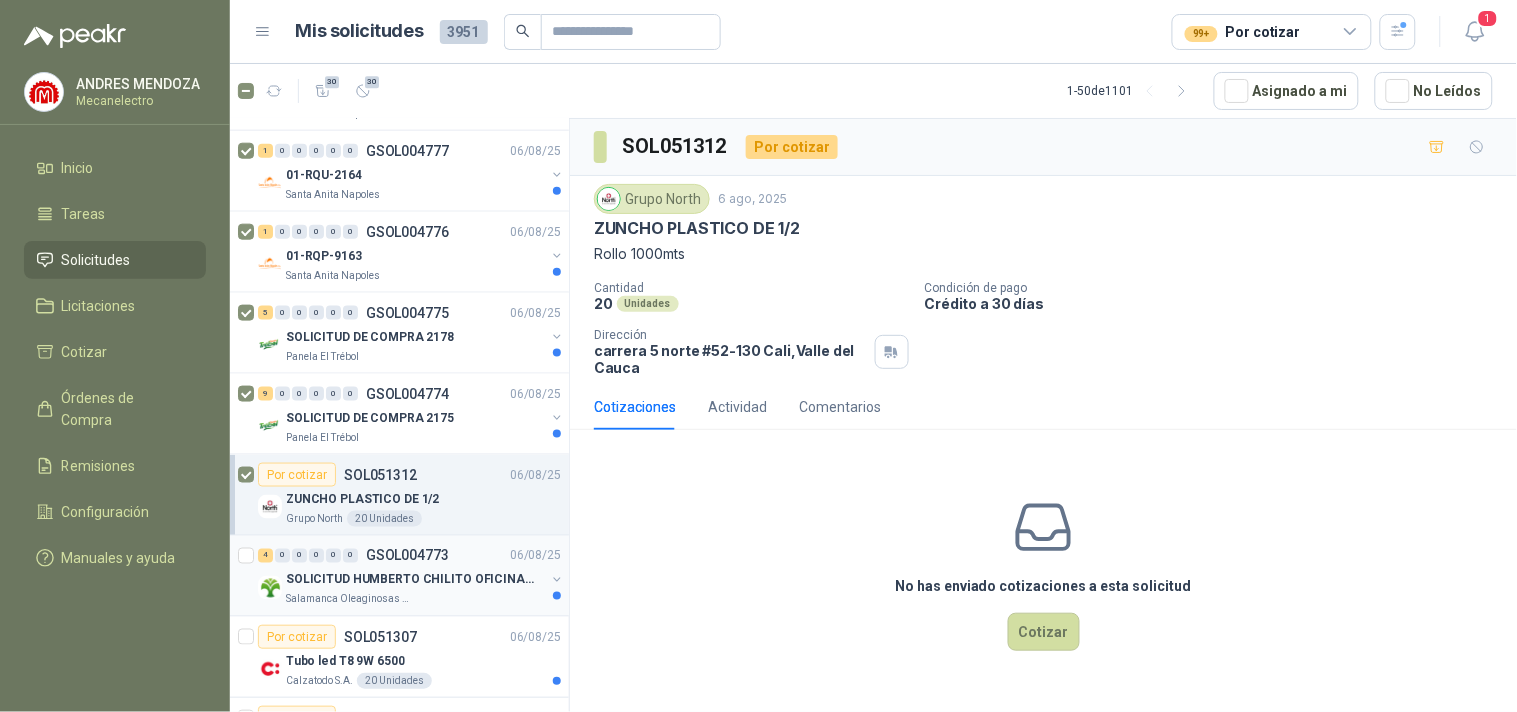 click on "SOLICITUD HUMBERTO CHILITO OFICINA - CALI" at bounding box center [410, 580] 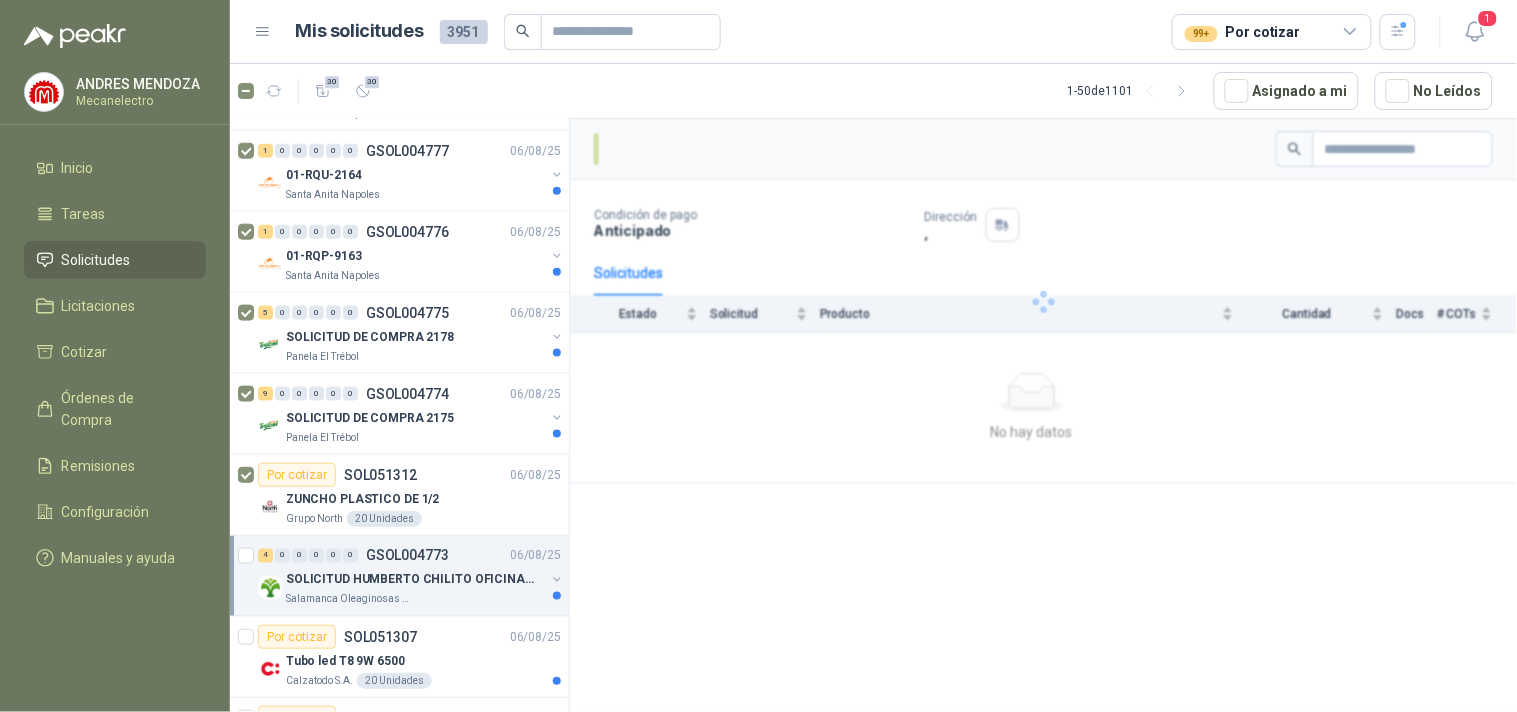 scroll, scrollTop: 666, scrollLeft: 0, axis: vertical 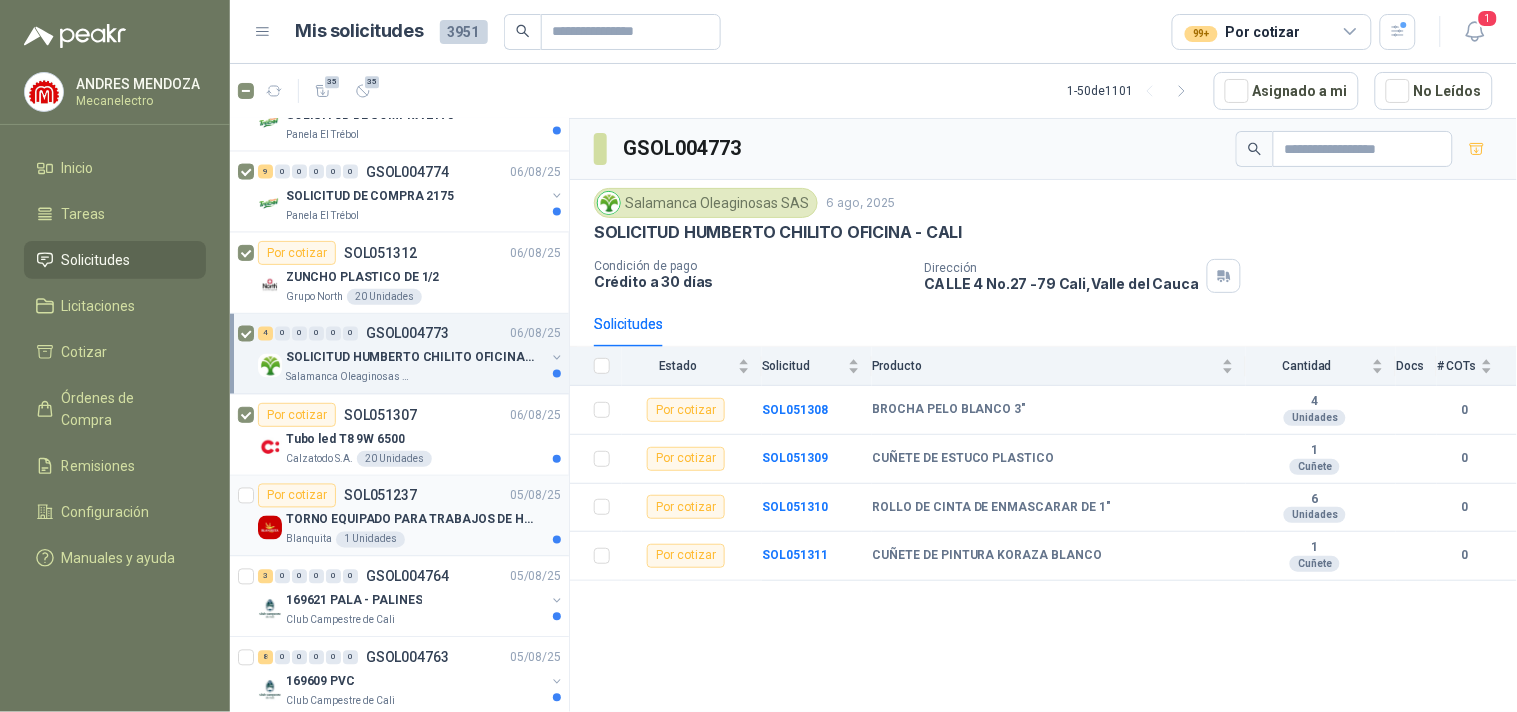click on "TORNO EQUIPADO PARA TRABAJOS DE HASTA 1 METRO DE PRIMER O SEGUNDA MANO" at bounding box center (410, 520) 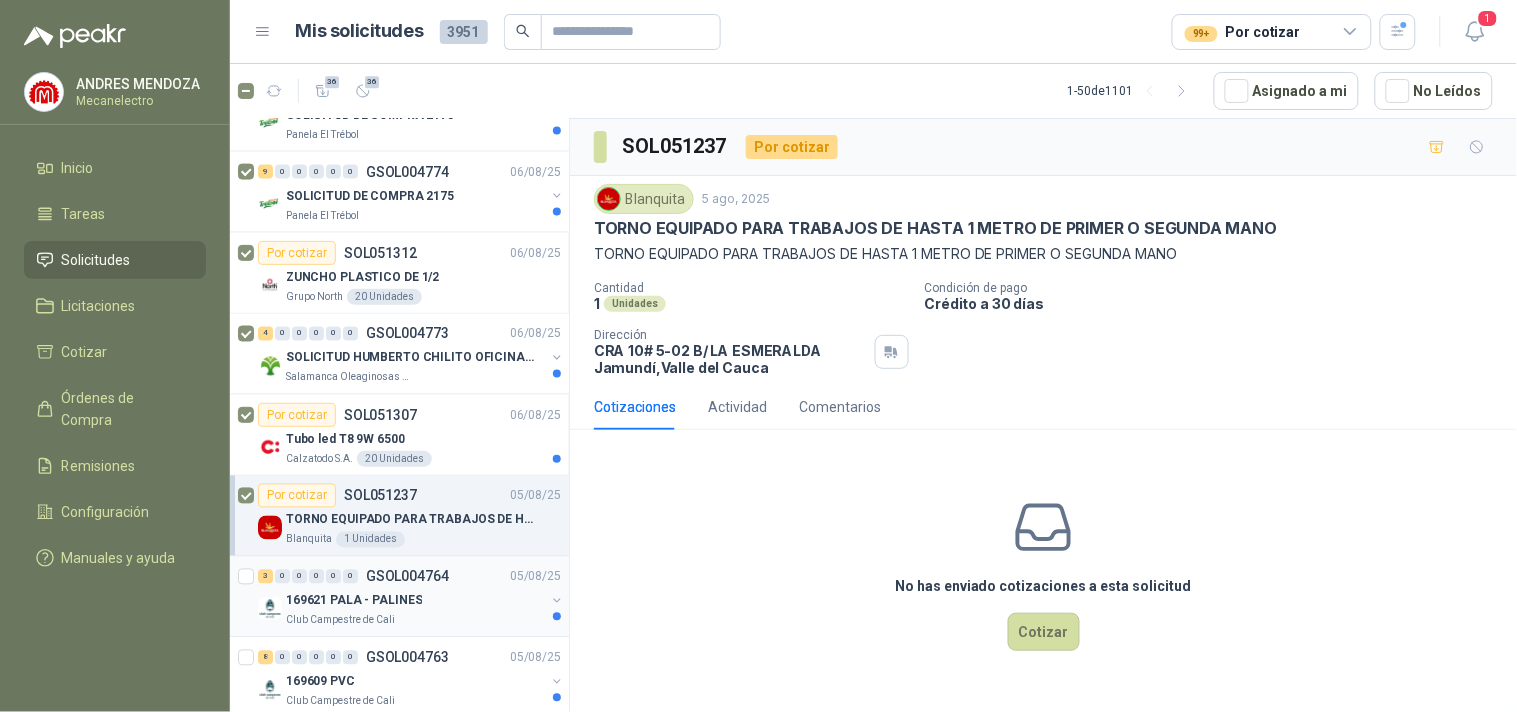 click on "169621 PALA - PALINES" at bounding box center (415, 601) 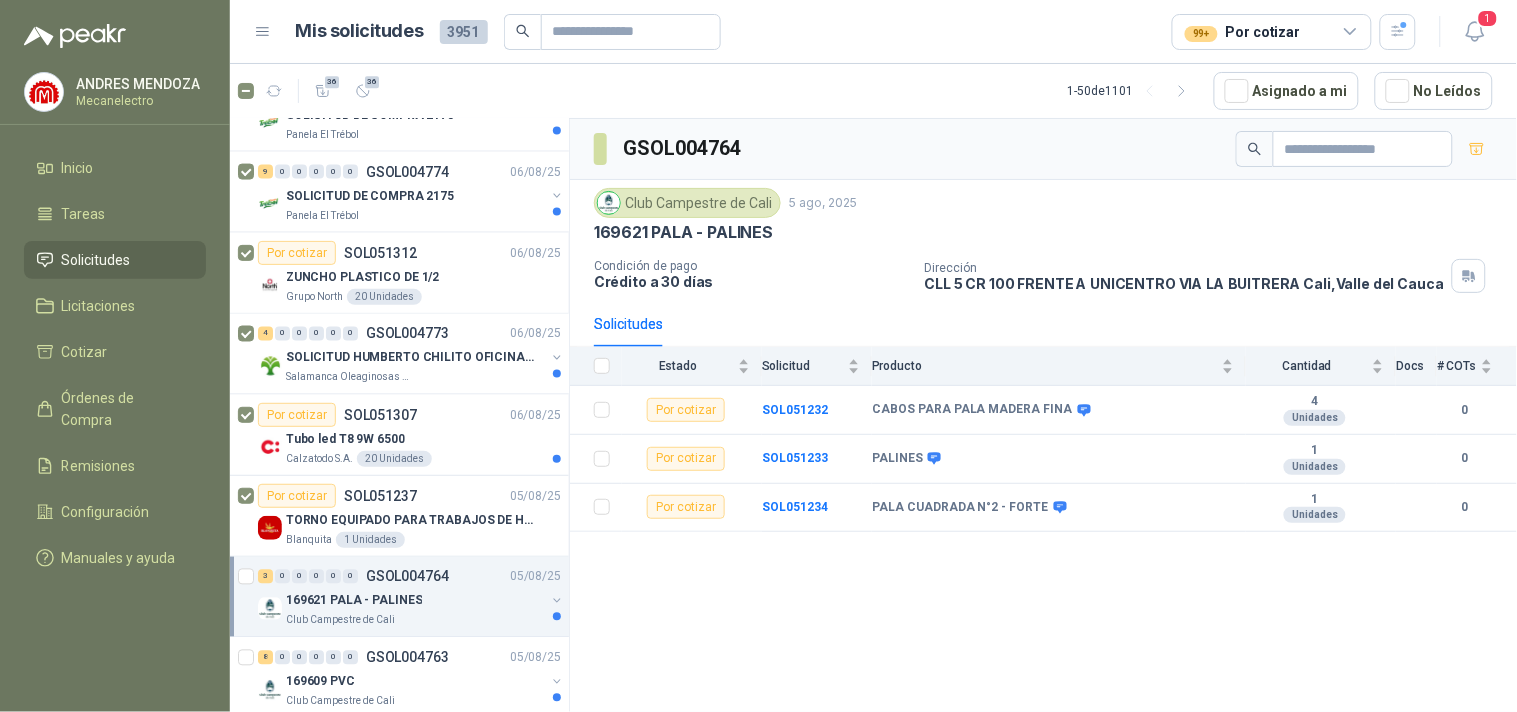 scroll, scrollTop: 1000, scrollLeft: 0, axis: vertical 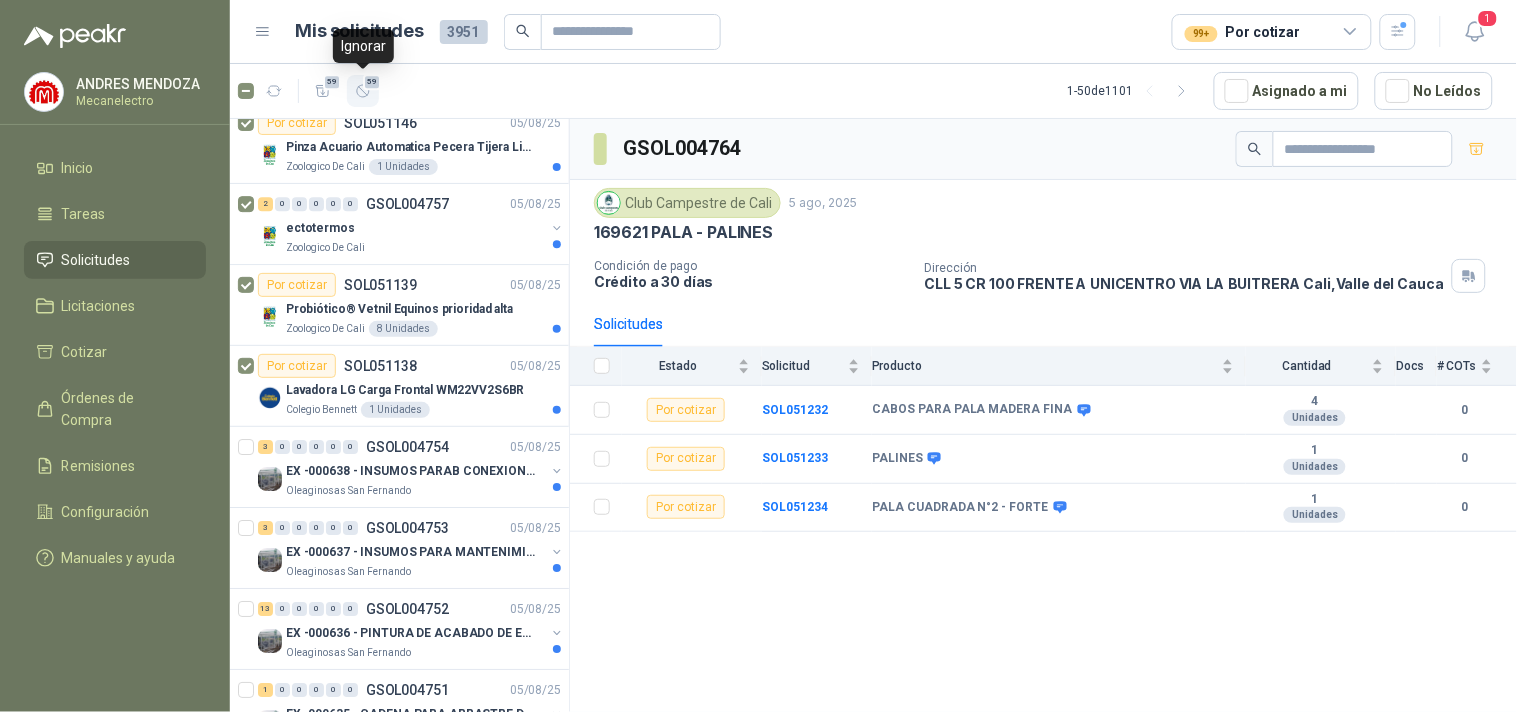 click 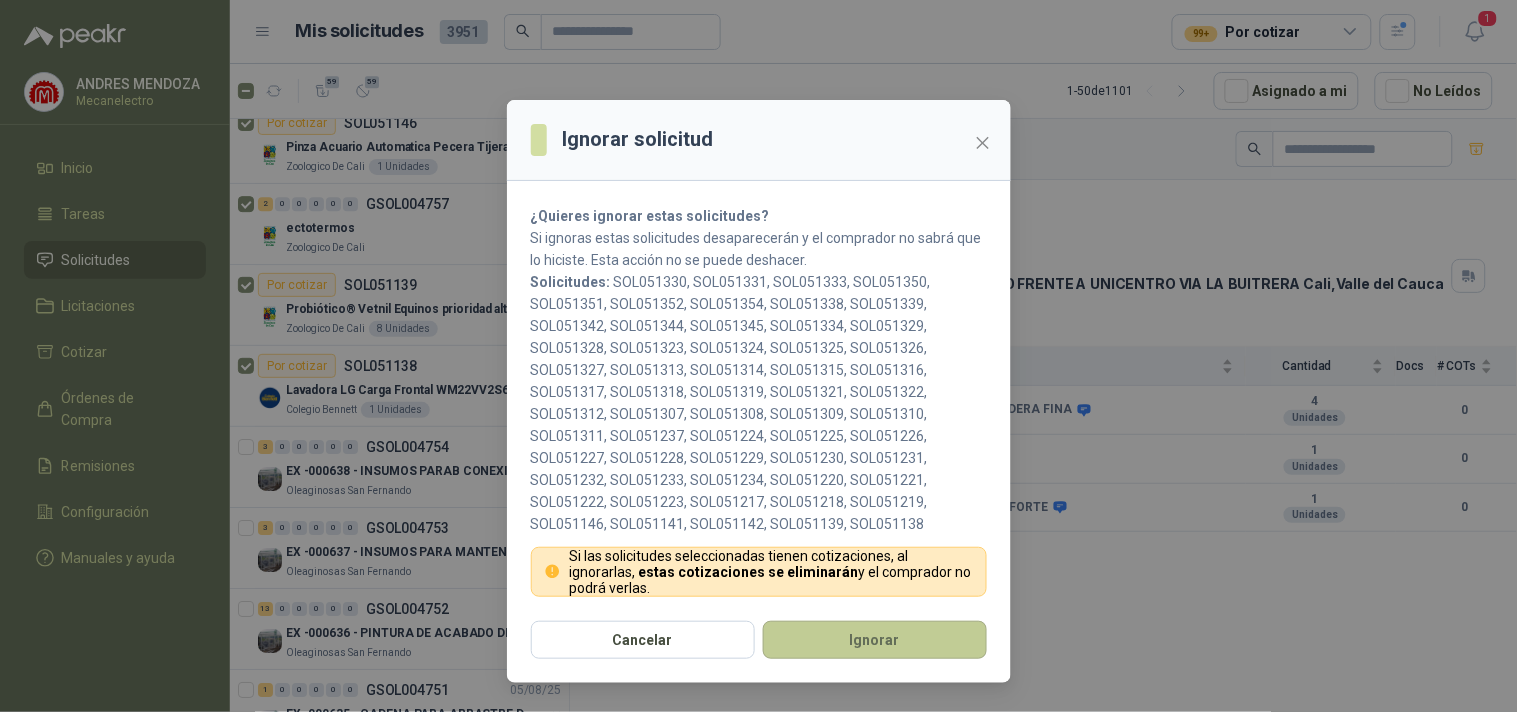 click on "Ignorar" at bounding box center (875, 640) 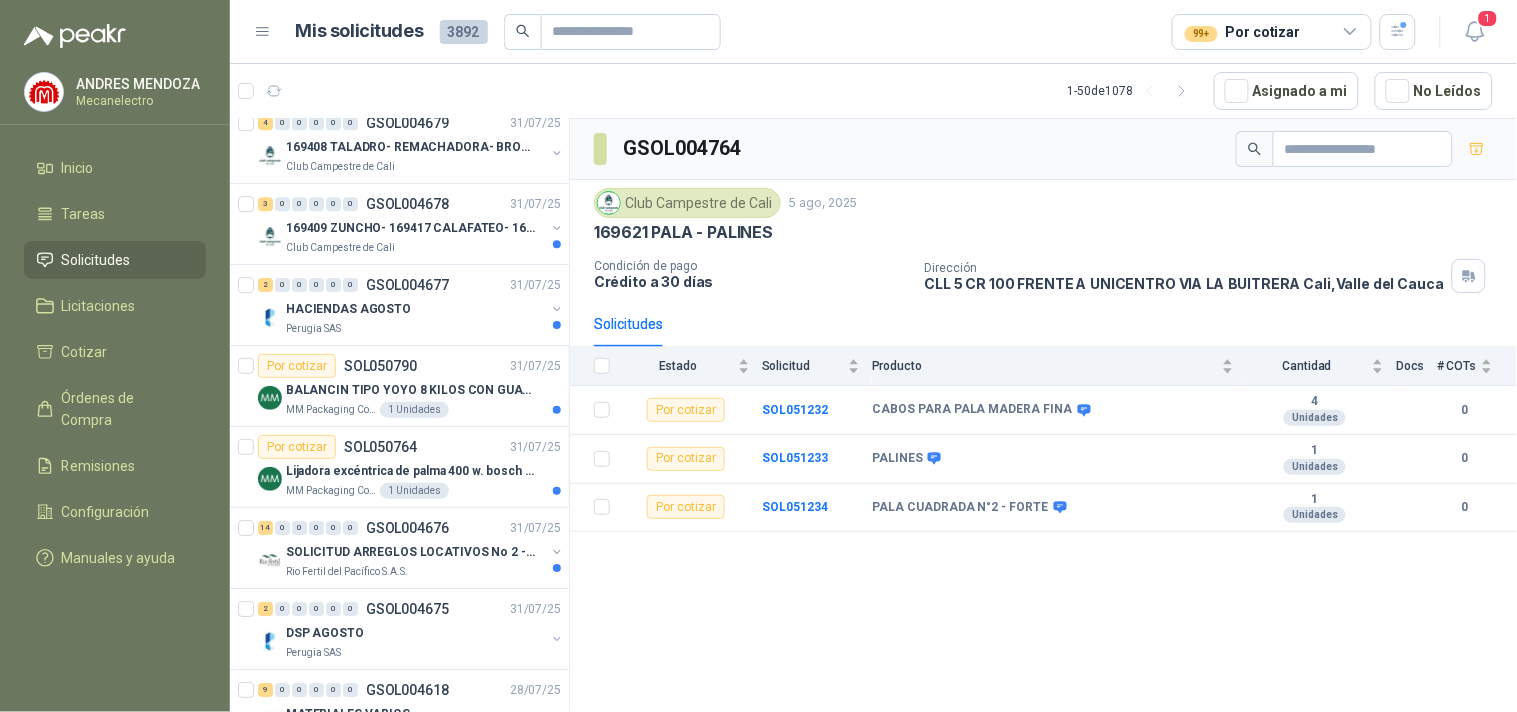 scroll, scrollTop: 0, scrollLeft: 0, axis: both 